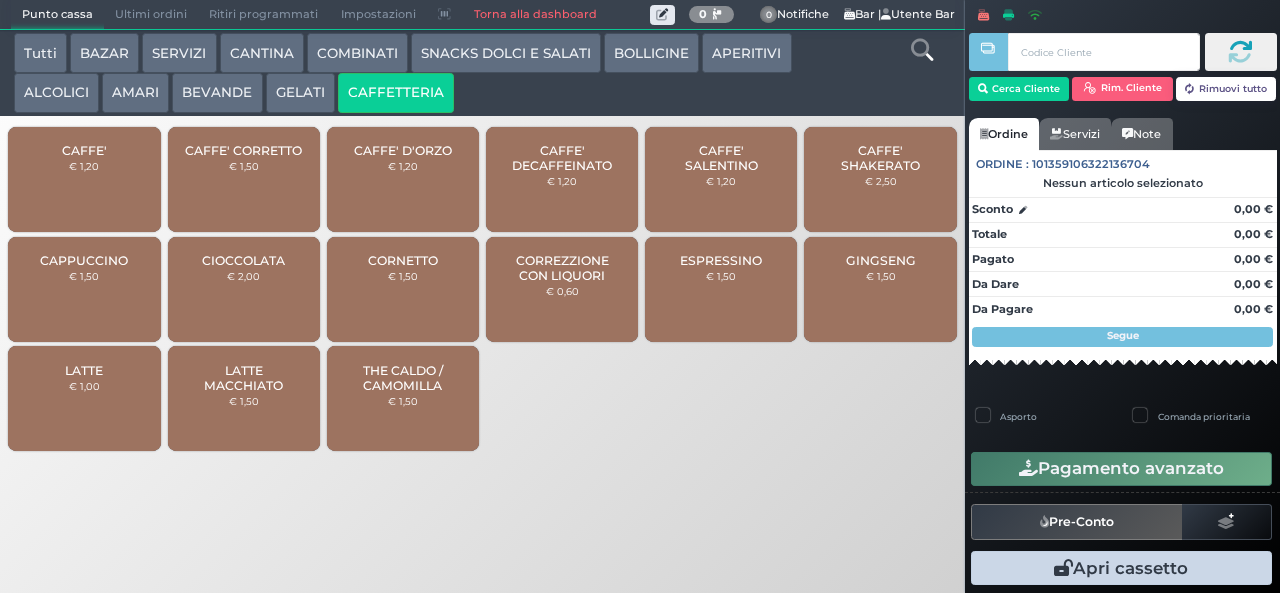 scroll, scrollTop: 0, scrollLeft: 0, axis: both 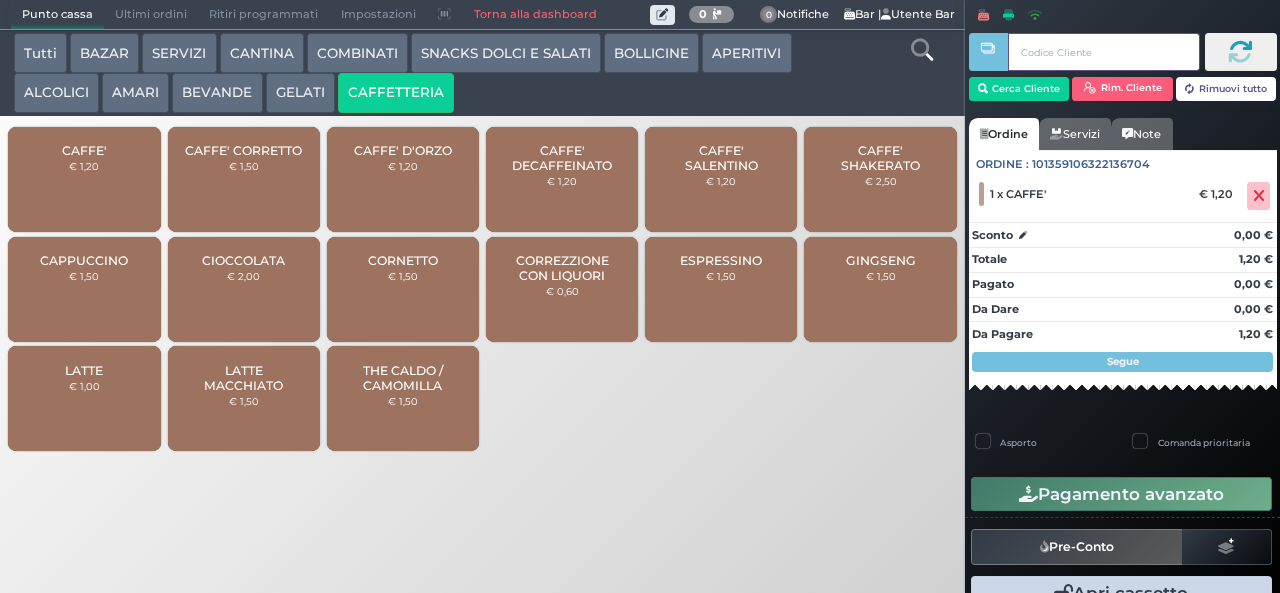 type 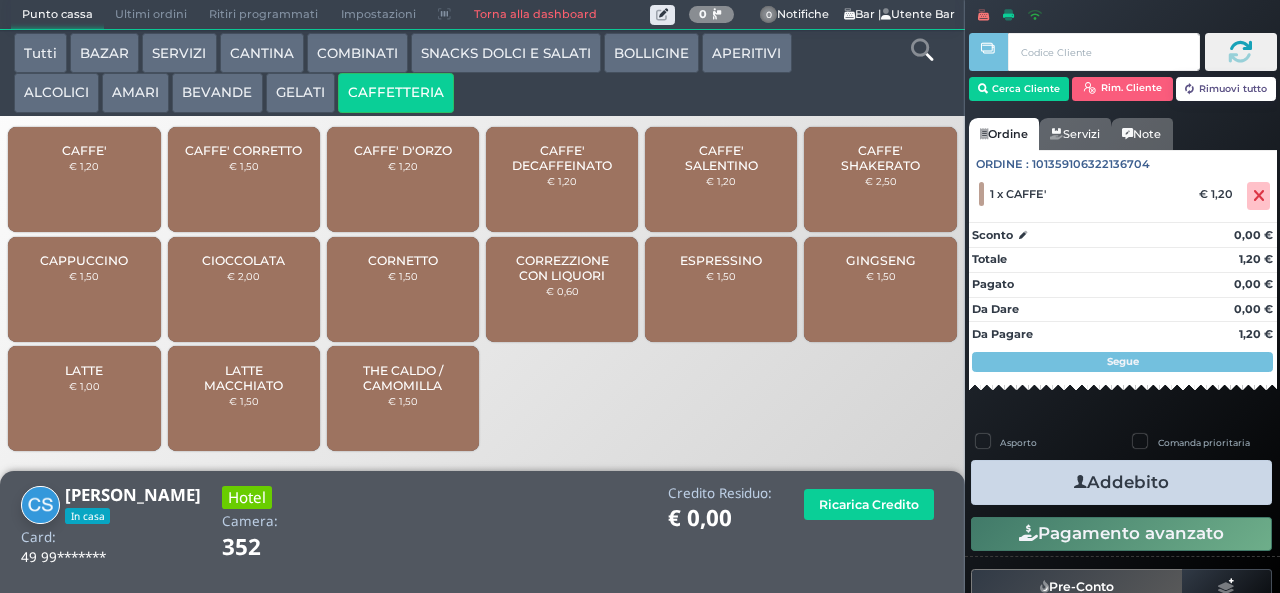 click on "Addebito" at bounding box center (1121, 482) 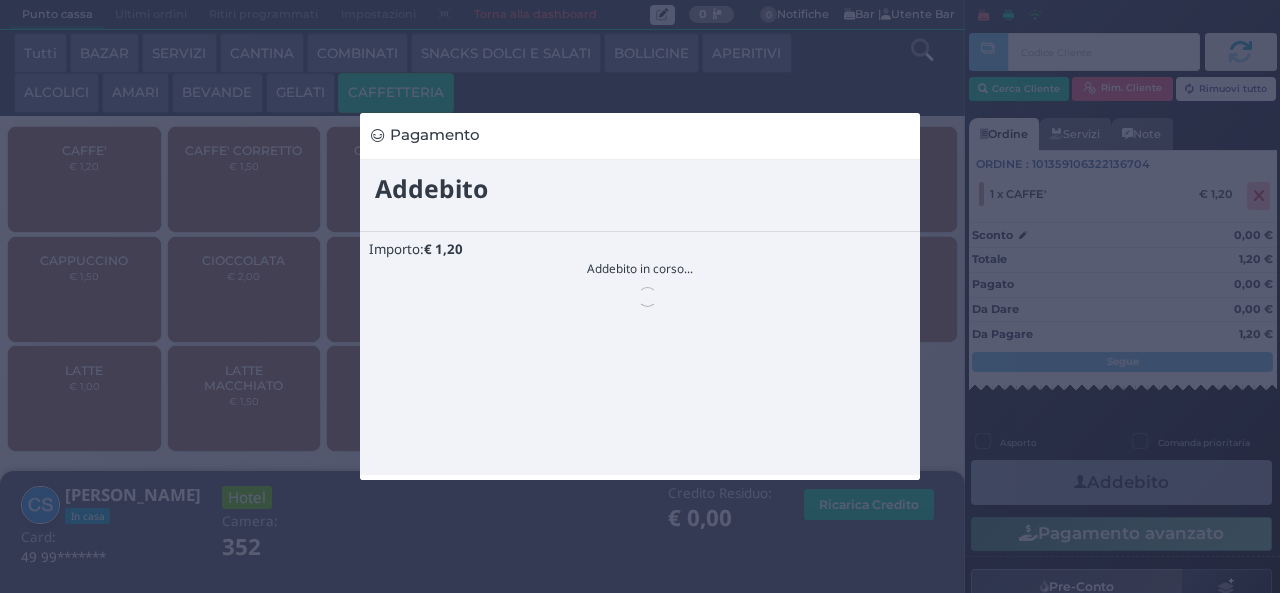 scroll, scrollTop: 0, scrollLeft: 0, axis: both 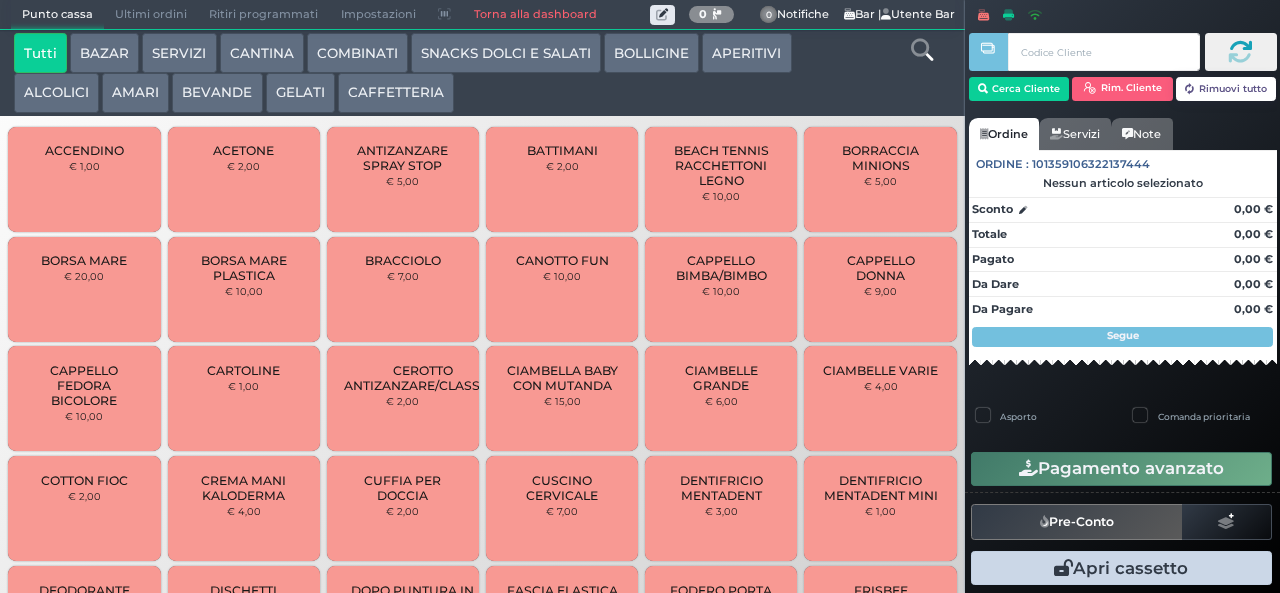 click on "BEVANDE" at bounding box center (217, 93) 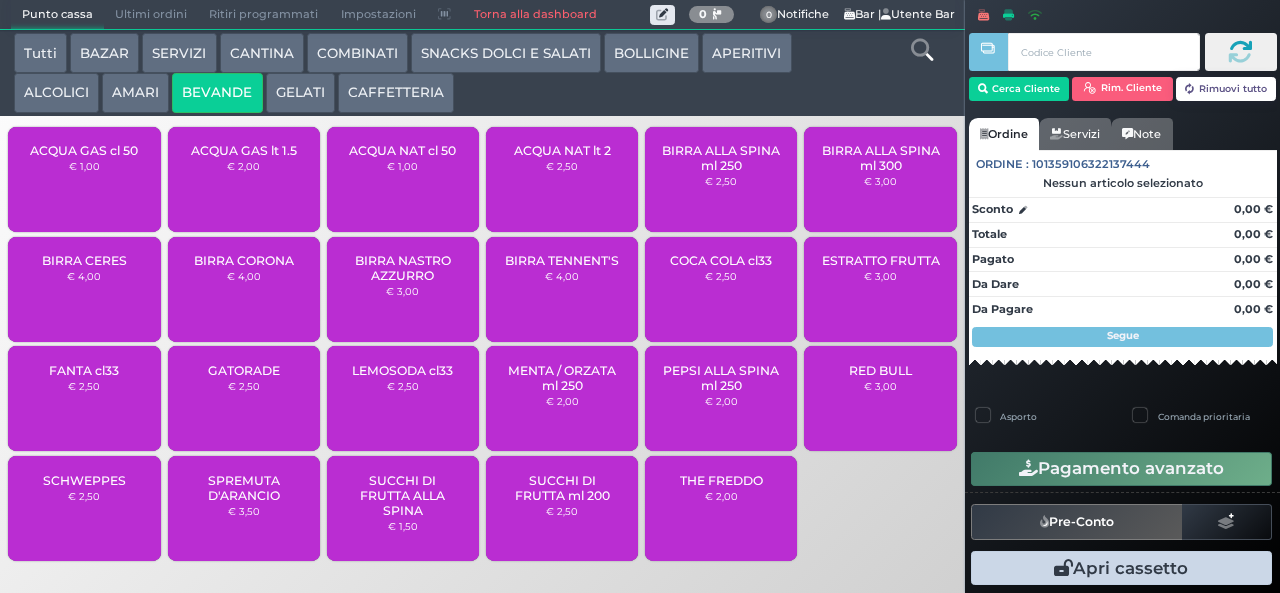 click on "ACQUA NAT cl 50
€ 1,00" at bounding box center [403, 179] 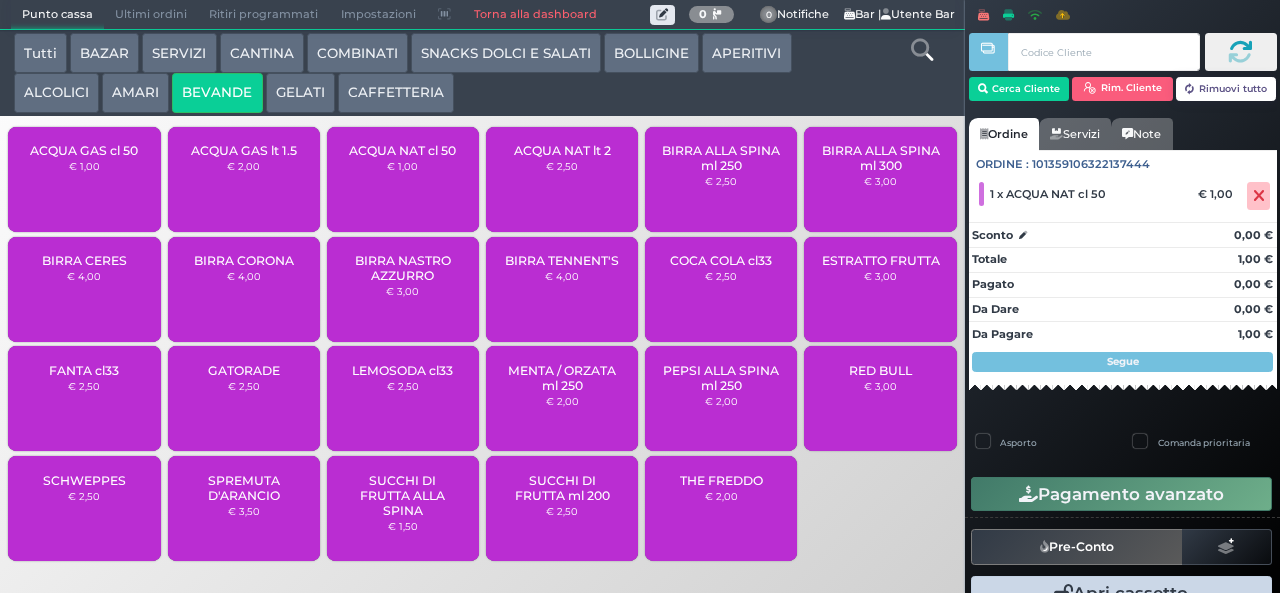 click on "ACQUA NAT cl 50" at bounding box center [402, 150] 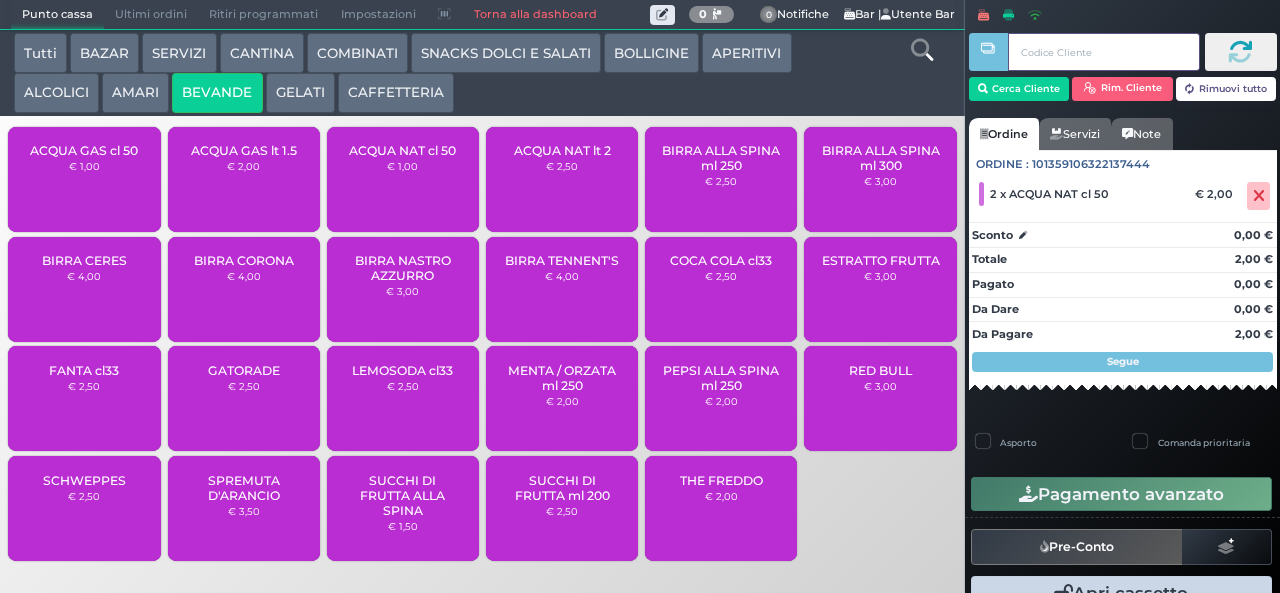 type 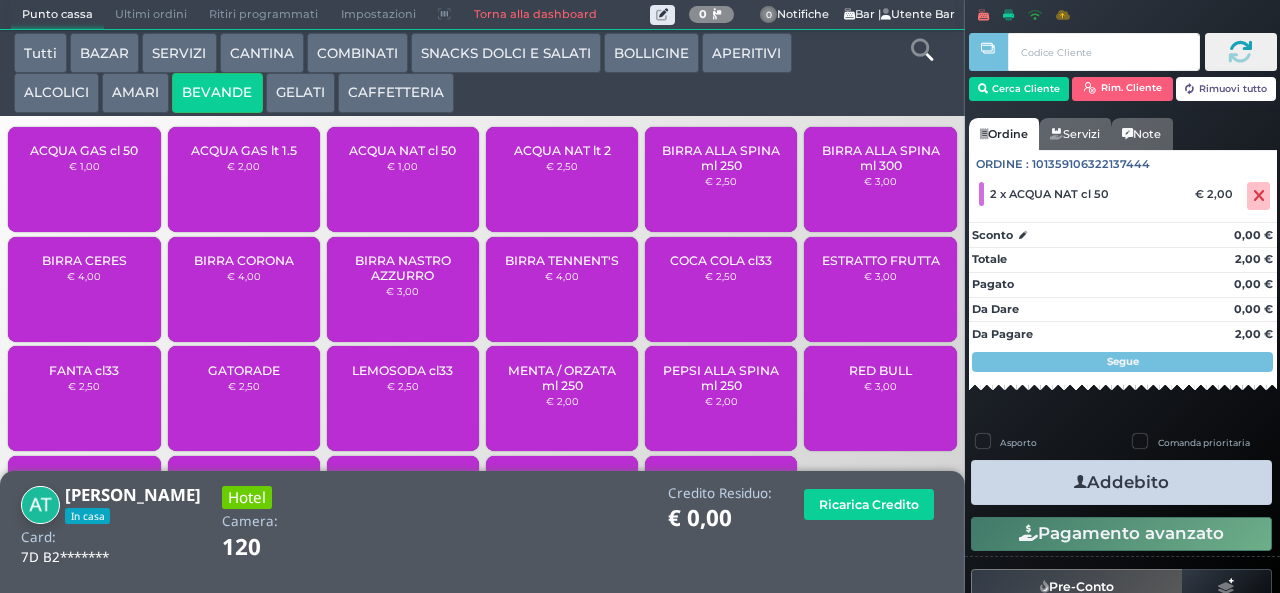 click on "Addebito" at bounding box center (1121, 482) 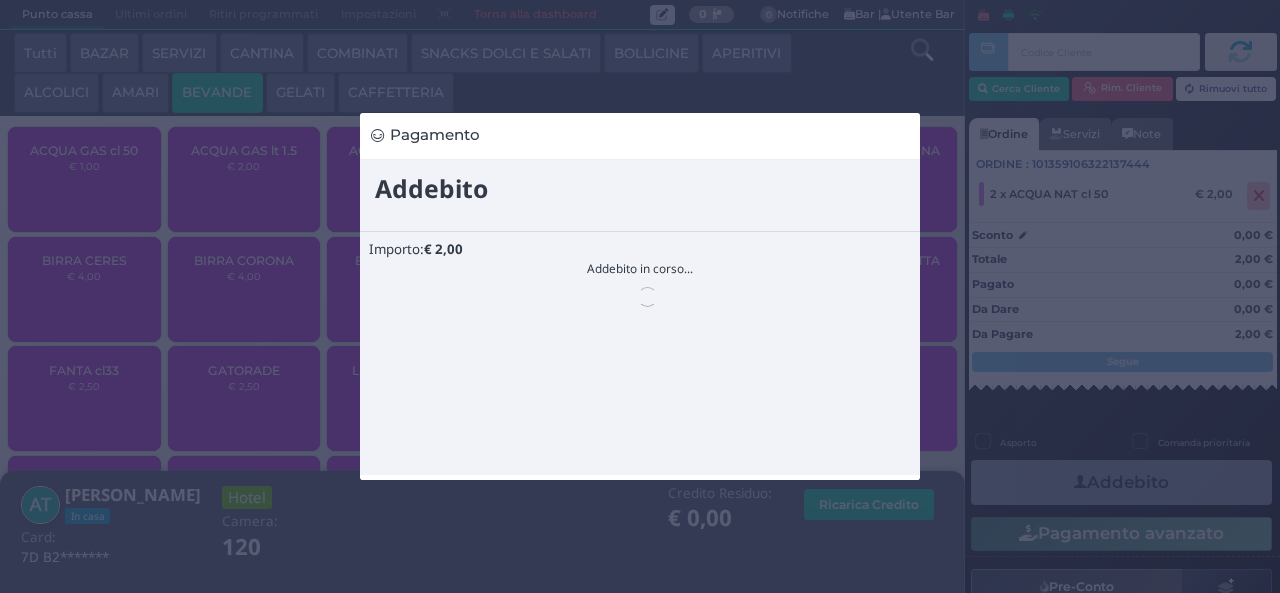 scroll, scrollTop: 0, scrollLeft: 0, axis: both 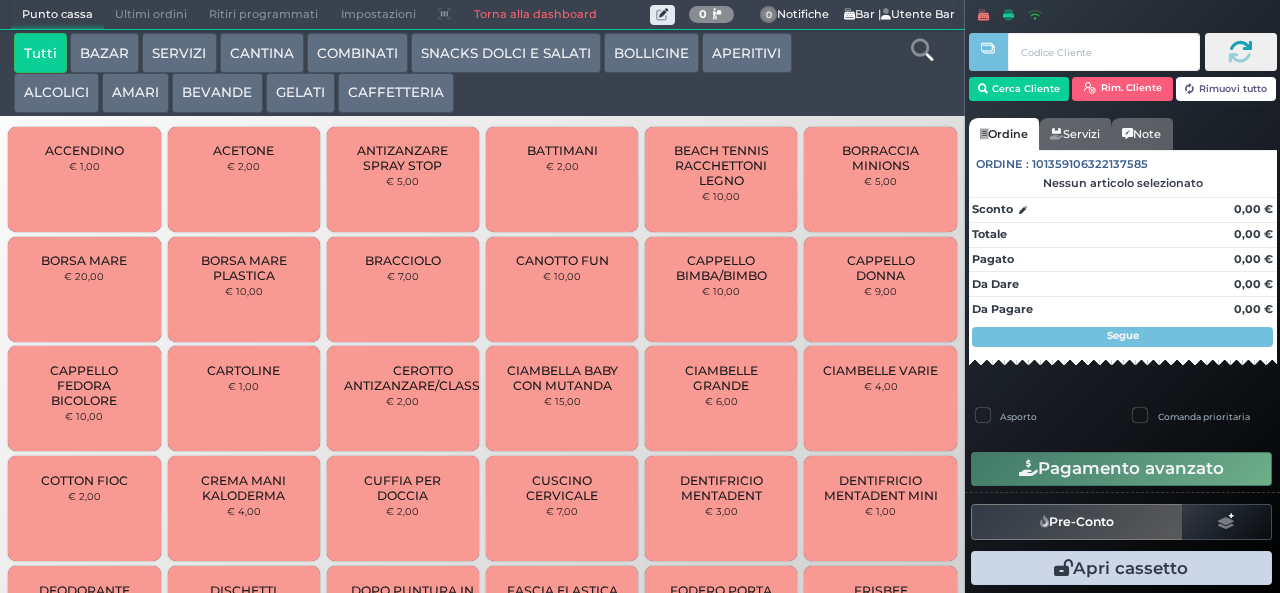 click on "CAFFETTERIA" at bounding box center (396, 93) 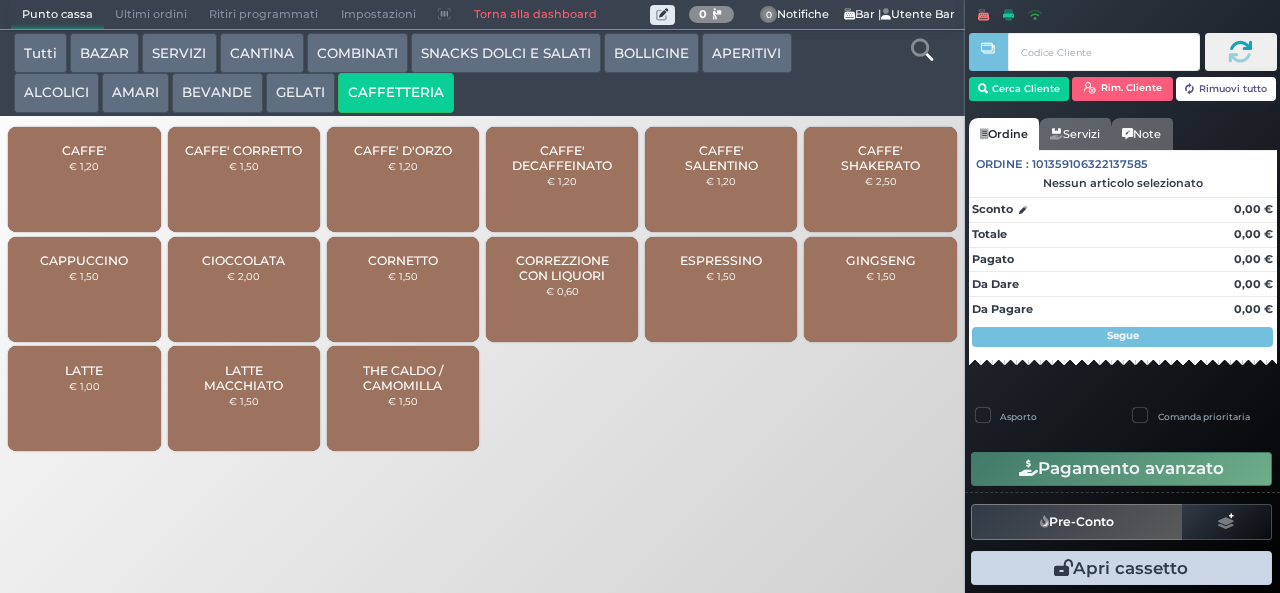 click on "CAFFE'" at bounding box center (84, 150) 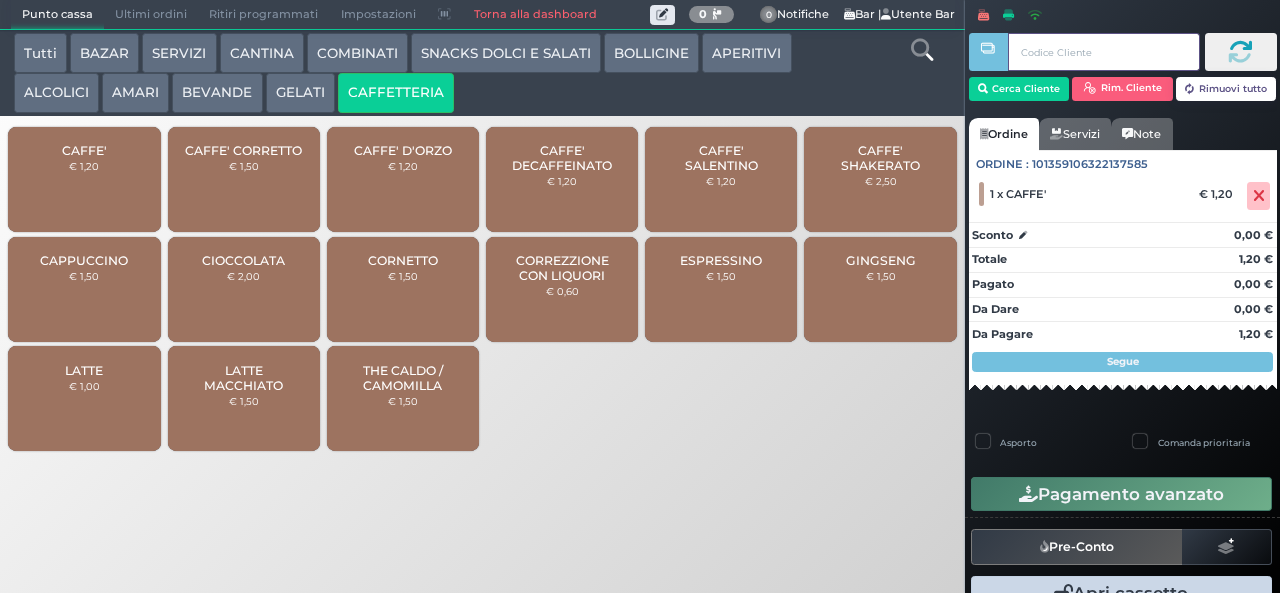 type 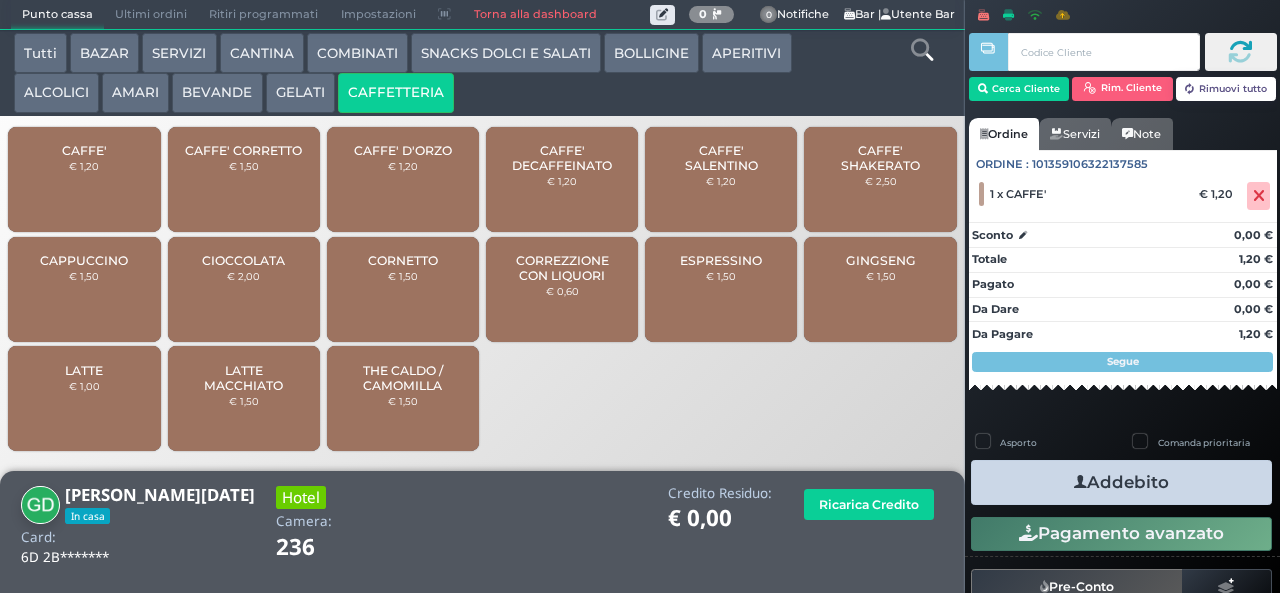 click on "Addebito" at bounding box center (1121, 482) 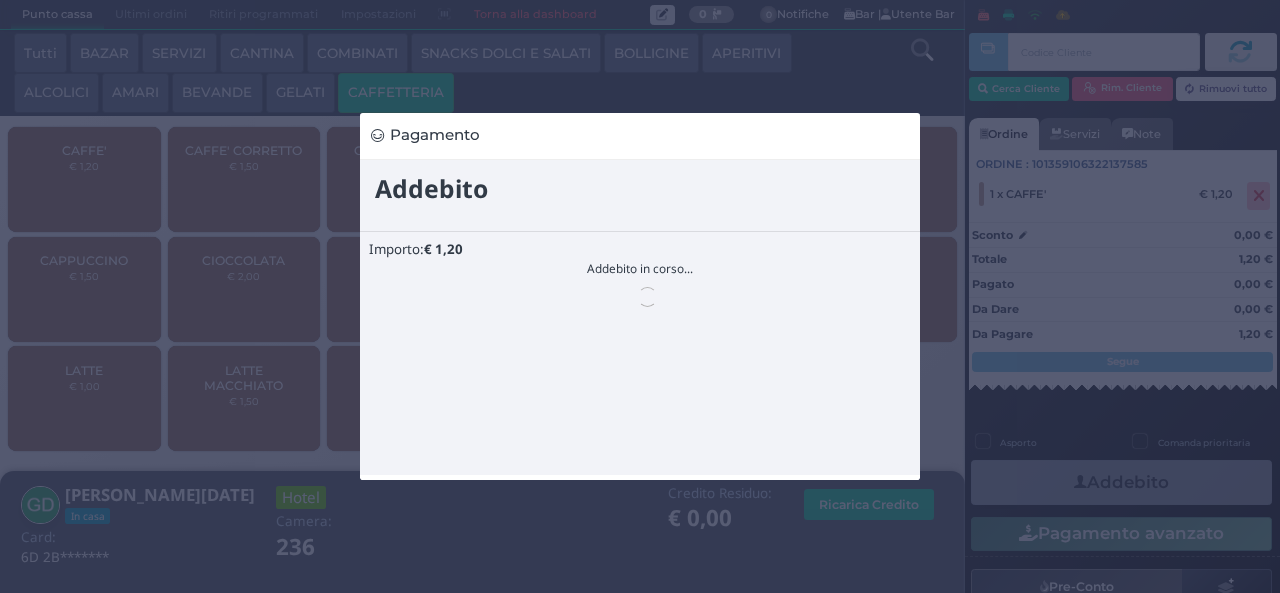 scroll, scrollTop: 0, scrollLeft: 0, axis: both 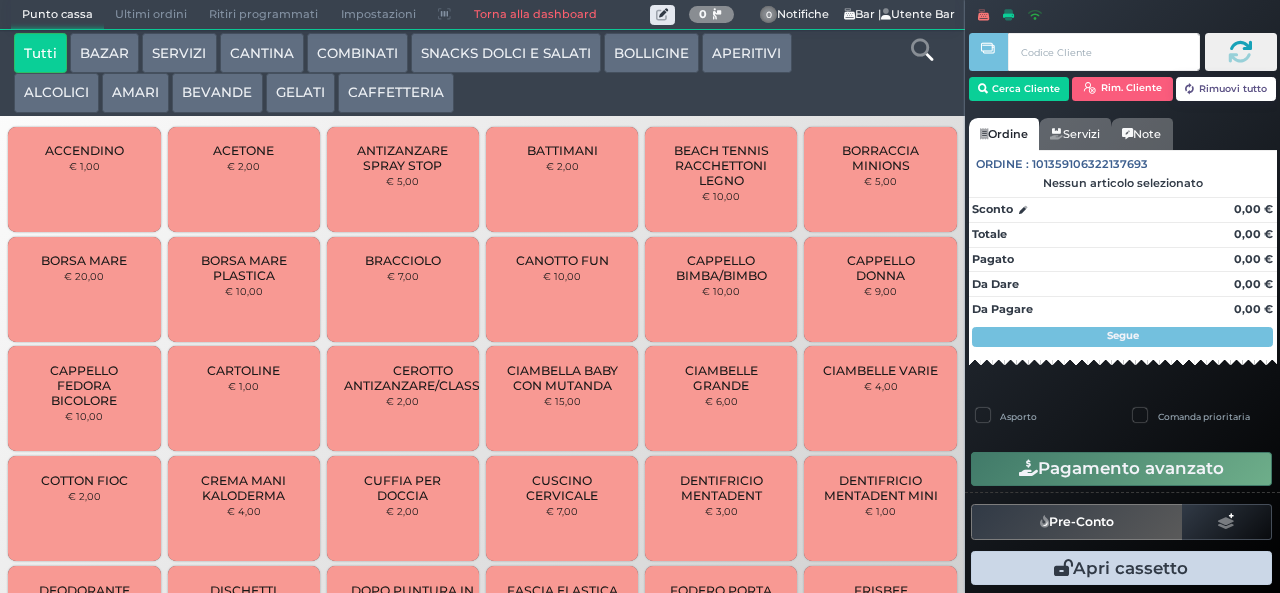 click on "CAFFETTERIA" at bounding box center (396, 93) 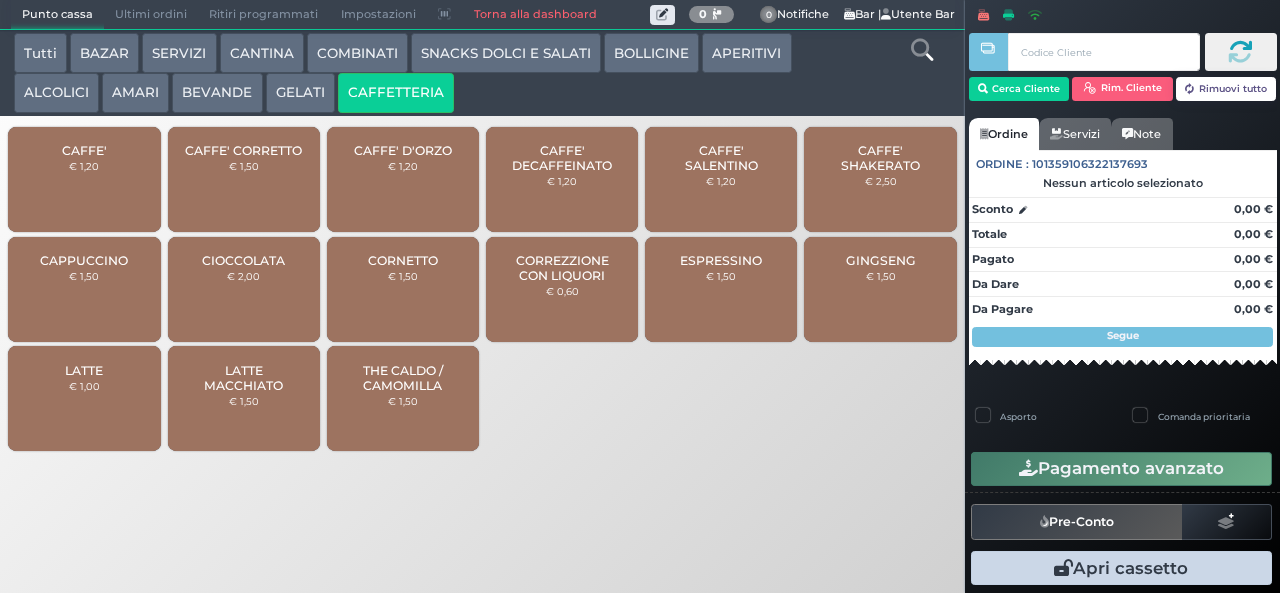 click on "CAFFE'
€ 1,20" at bounding box center (84, 179) 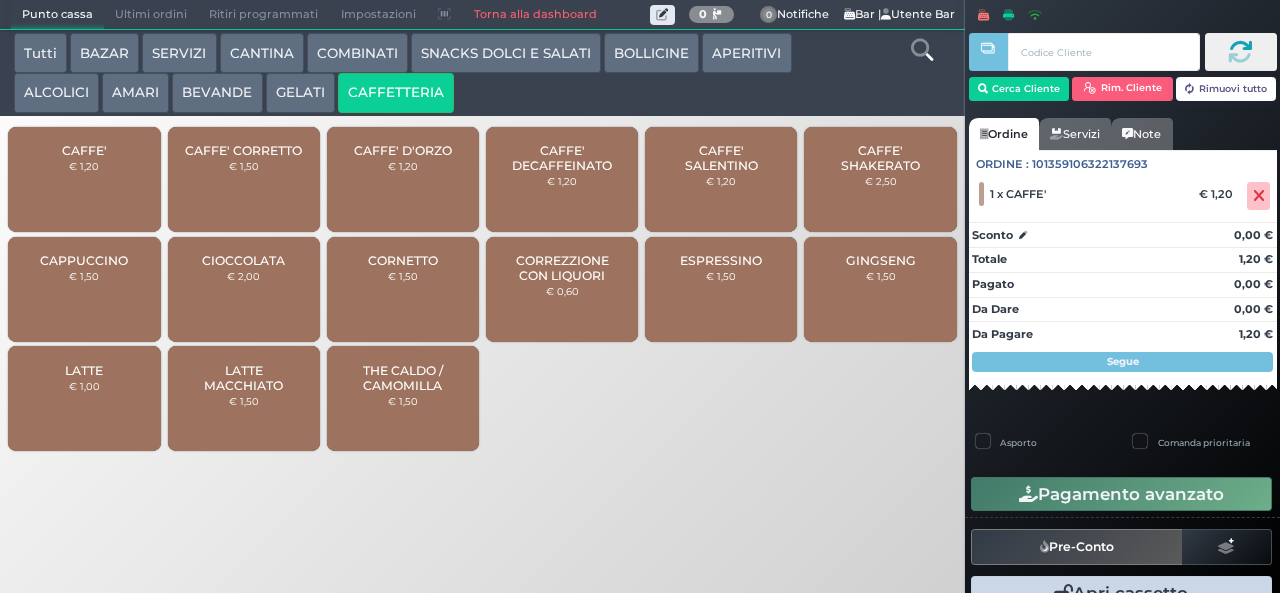 click on "CAFFE'
€ 1,20" at bounding box center (84, 179) 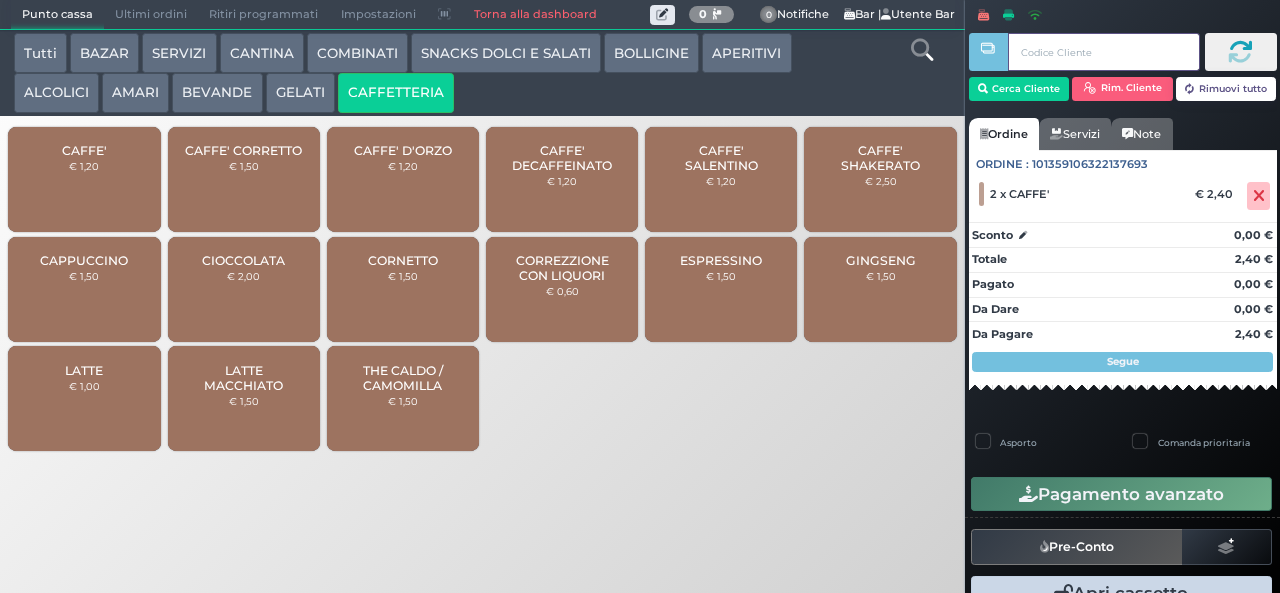 type 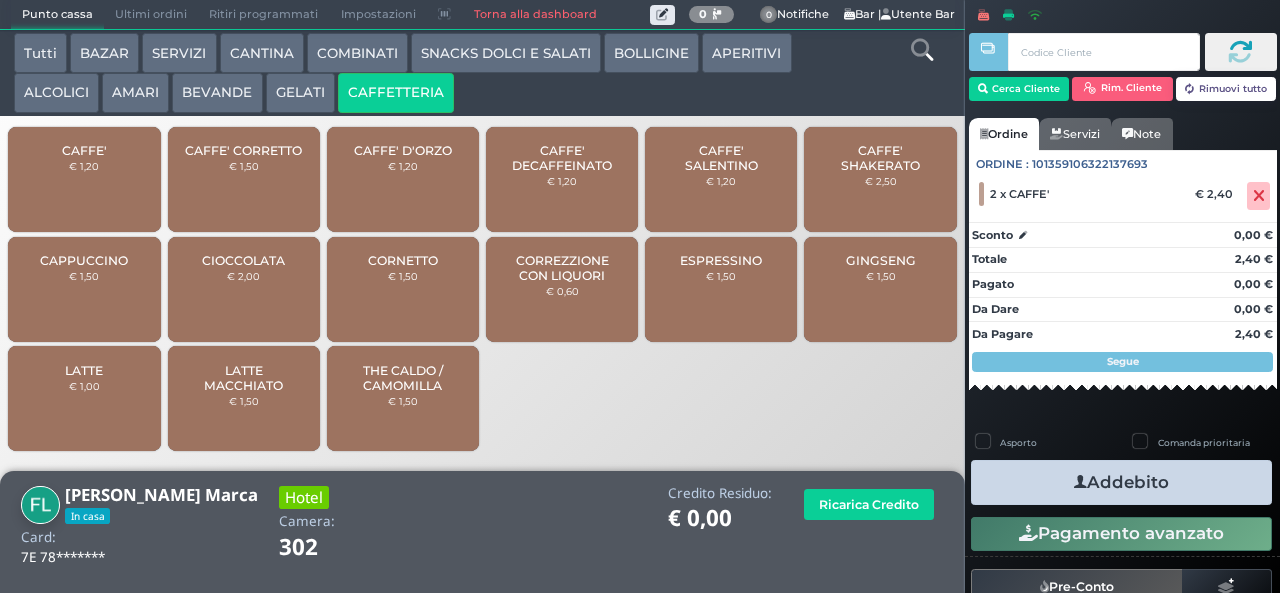 click at bounding box center [1080, 482] 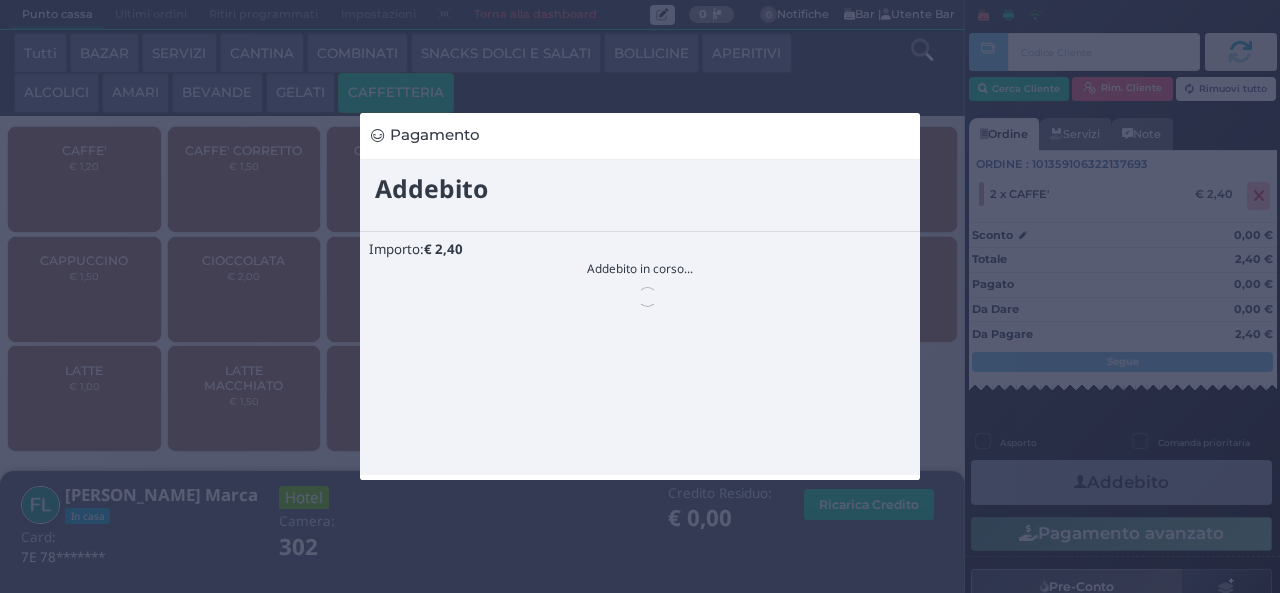 scroll, scrollTop: 0, scrollLeft: 0, axis: both 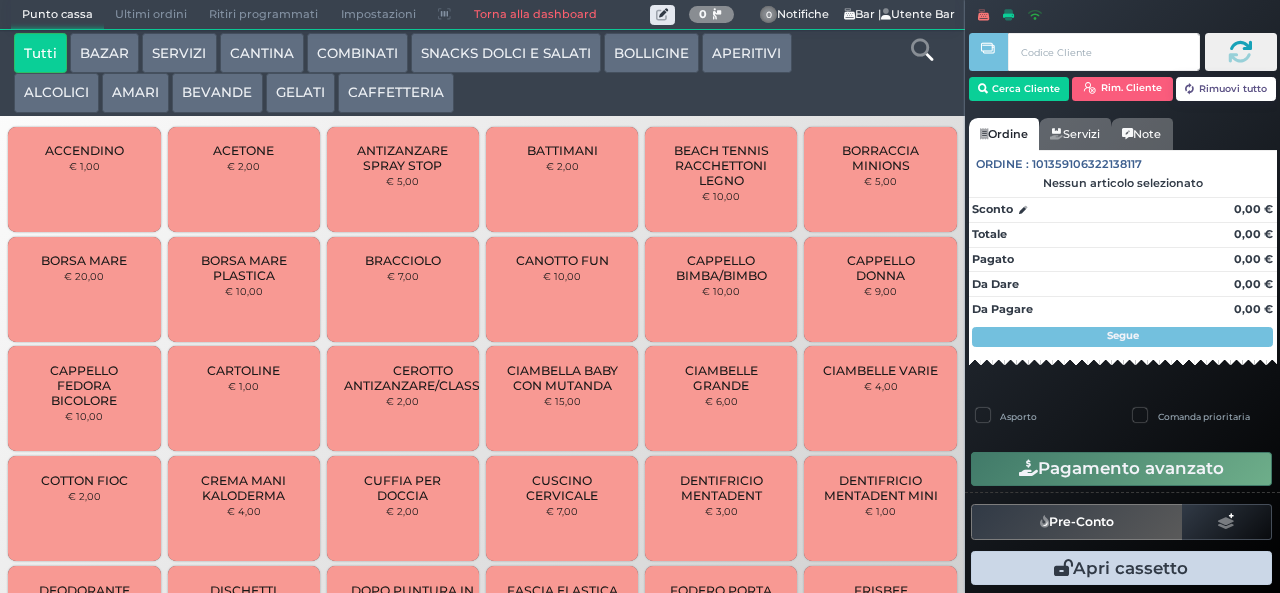 click on "CAFFETTERIA" at bounding box center (396, 93) 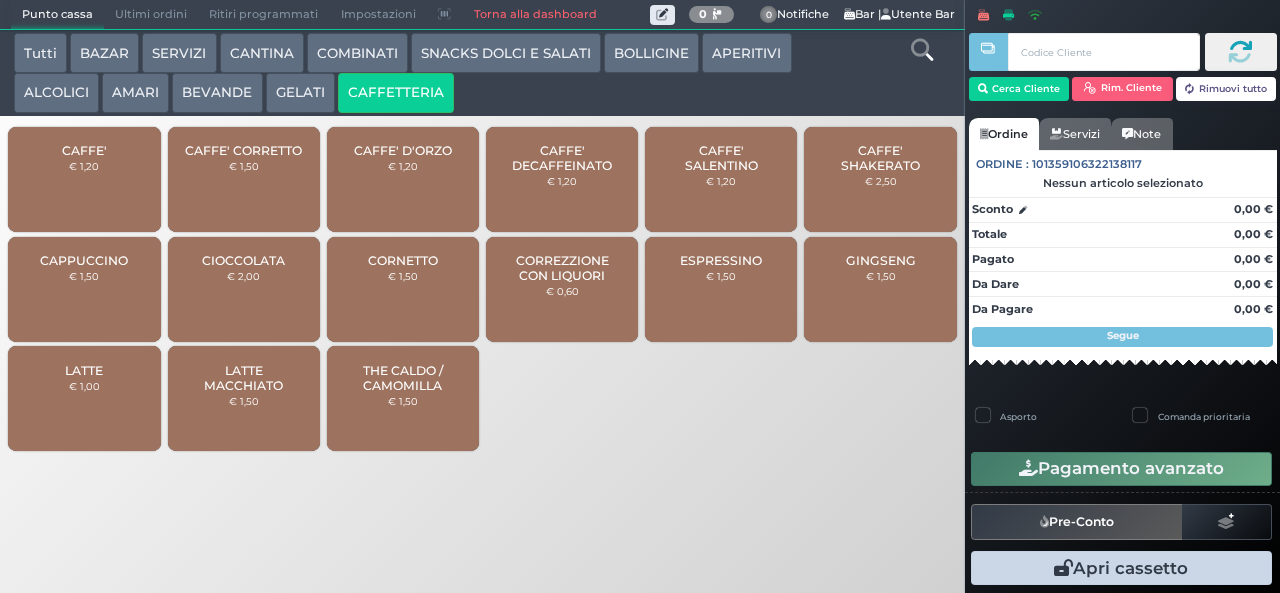 click on "CAFFE'" at bounding box center [84, 150] 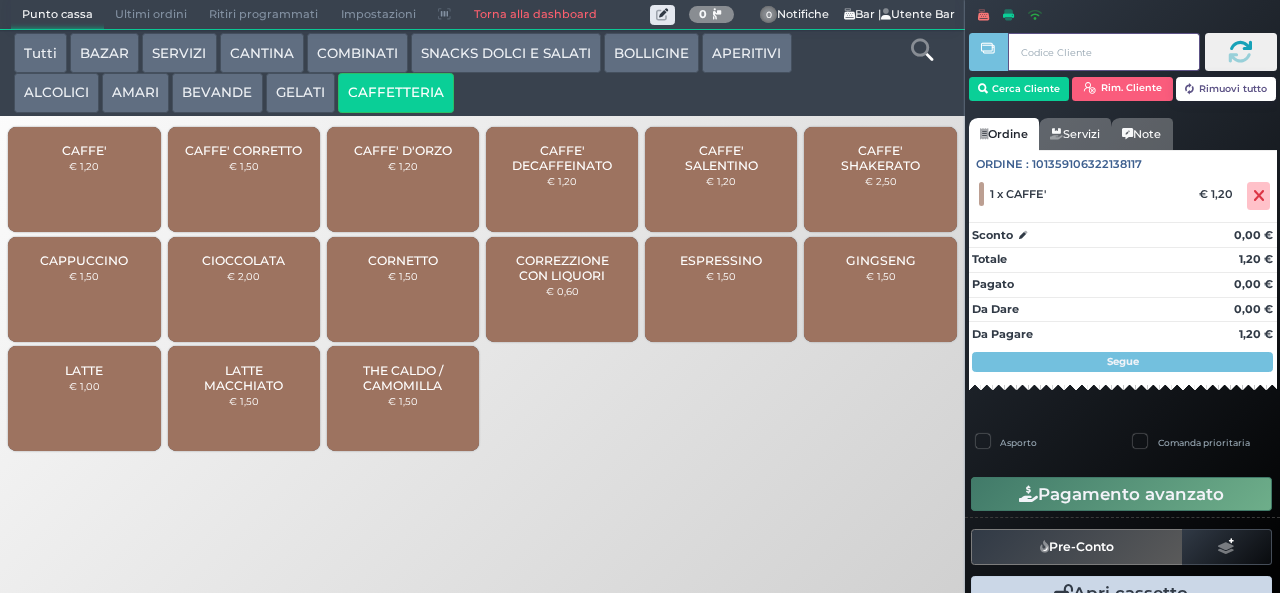 type 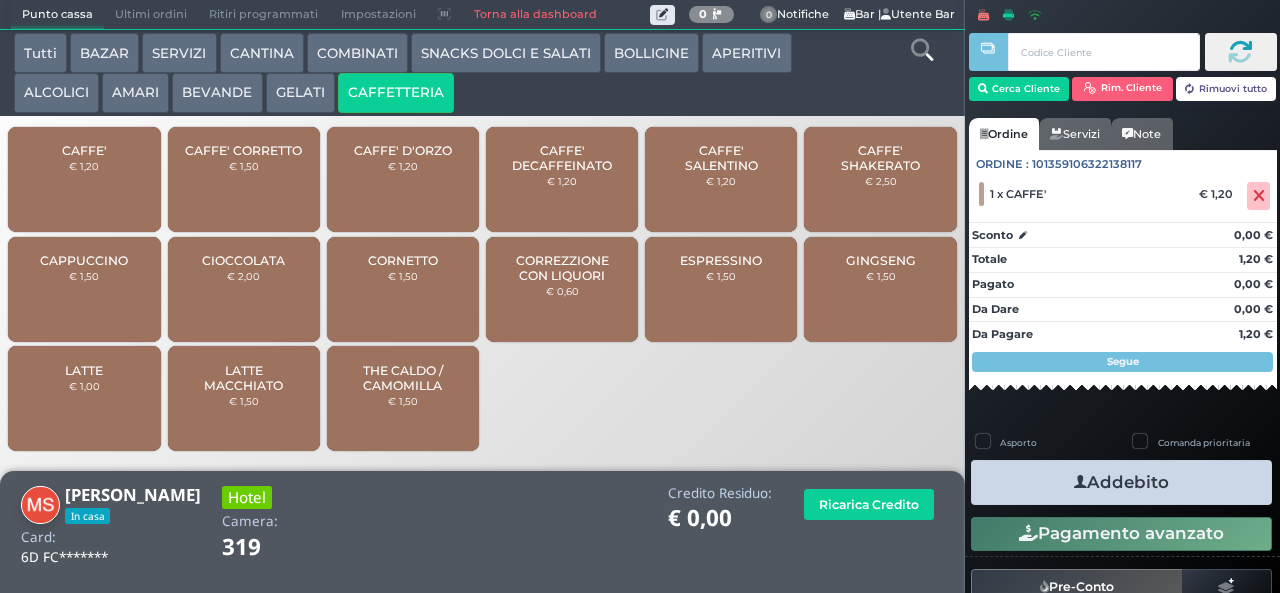 click on "Addebito" at bounding box center (1121, 482) 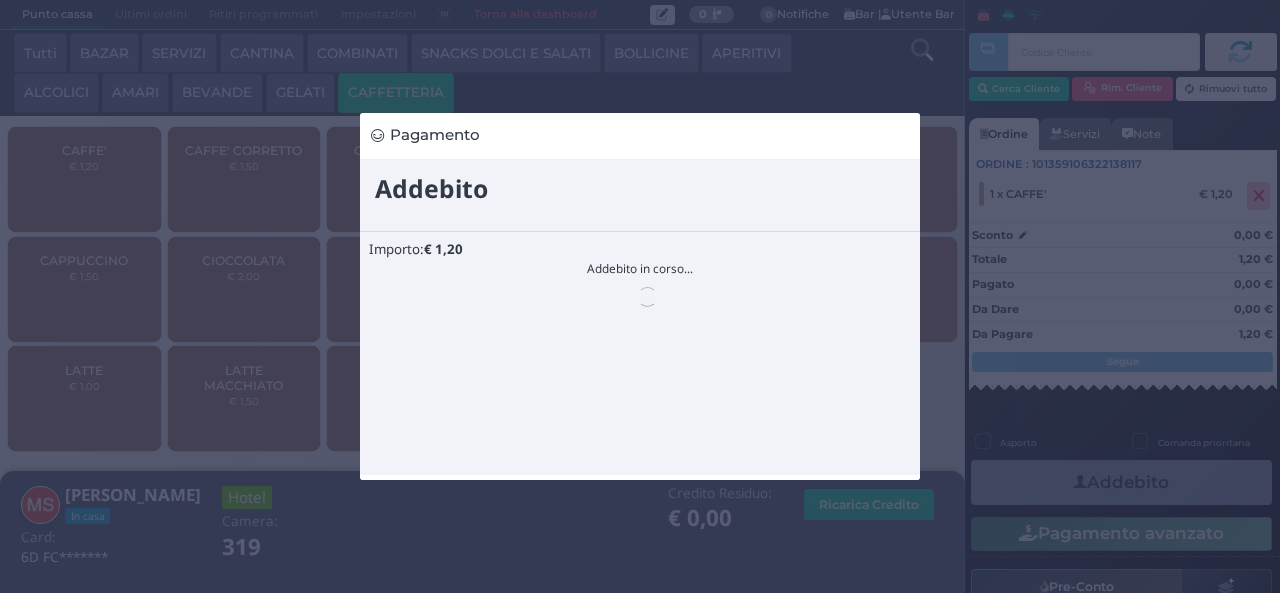 scroll, scrollTop: 0, scrollLeft: 0, axis: both 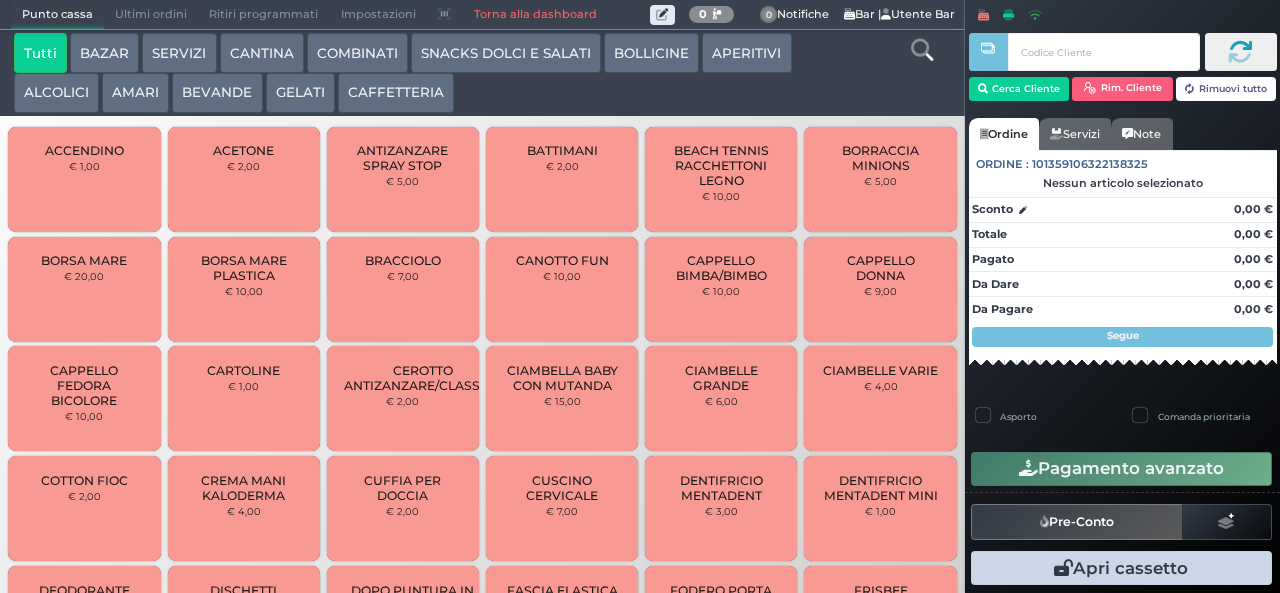 click on "GELATI" at bounding box center (300, 93) 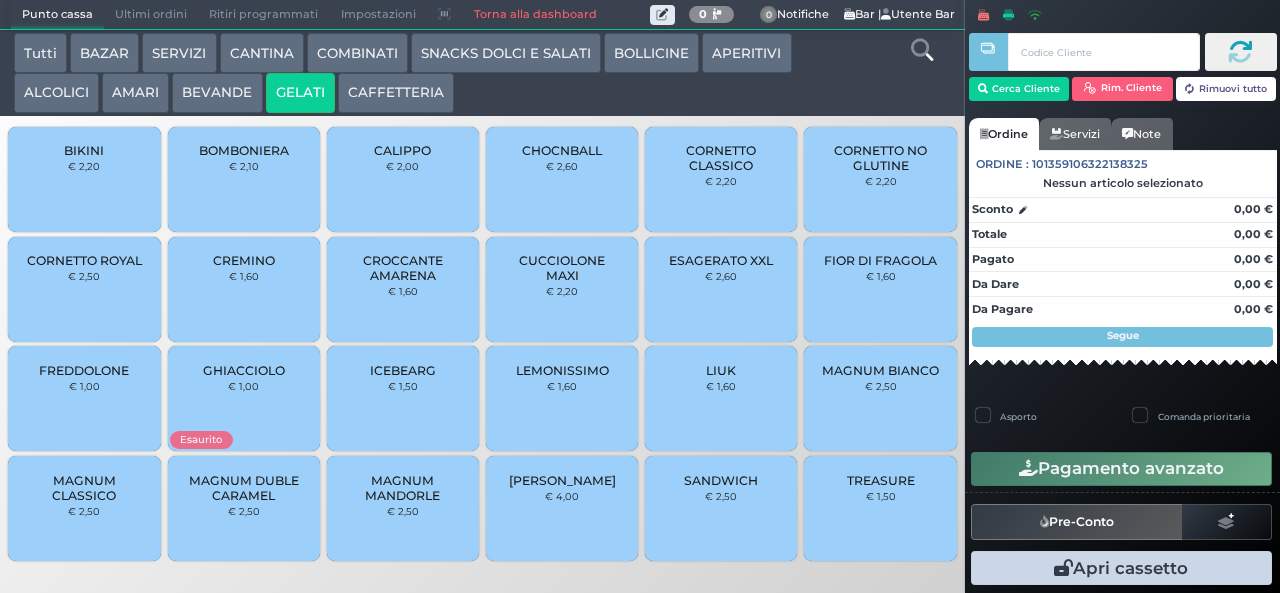 click on "CAFFETTERIA" at bounding box center [396, 93] 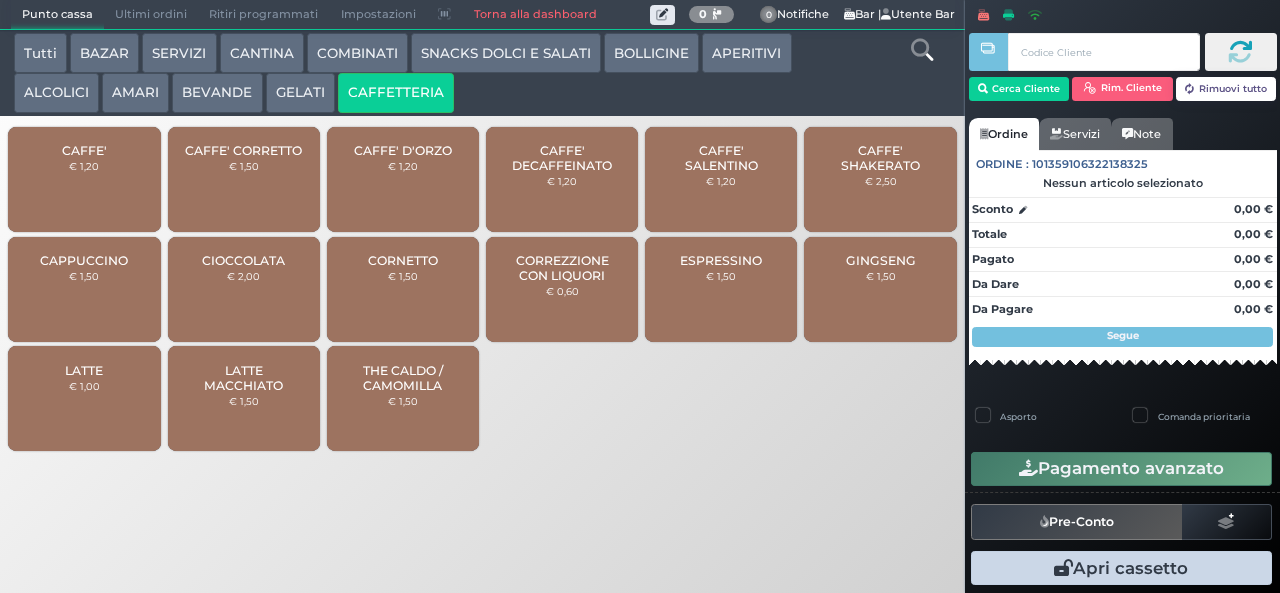 click on "CAFFE'" at bounding box center [84, 150] 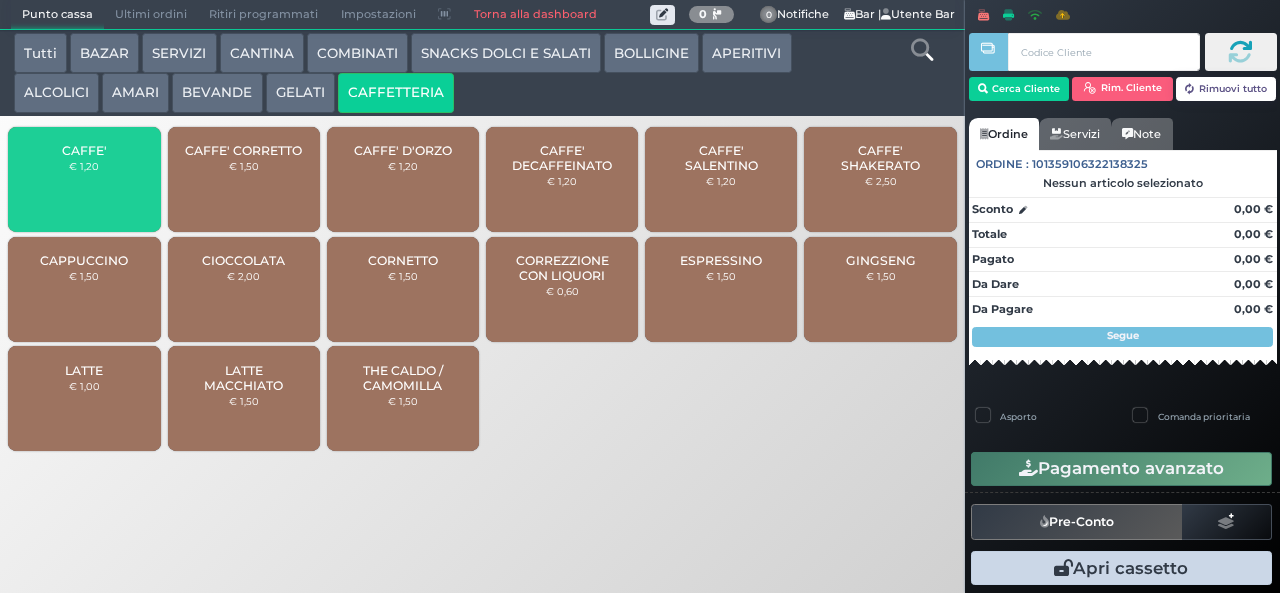 click on "CAFFE'" at bounding box center [84, 150] 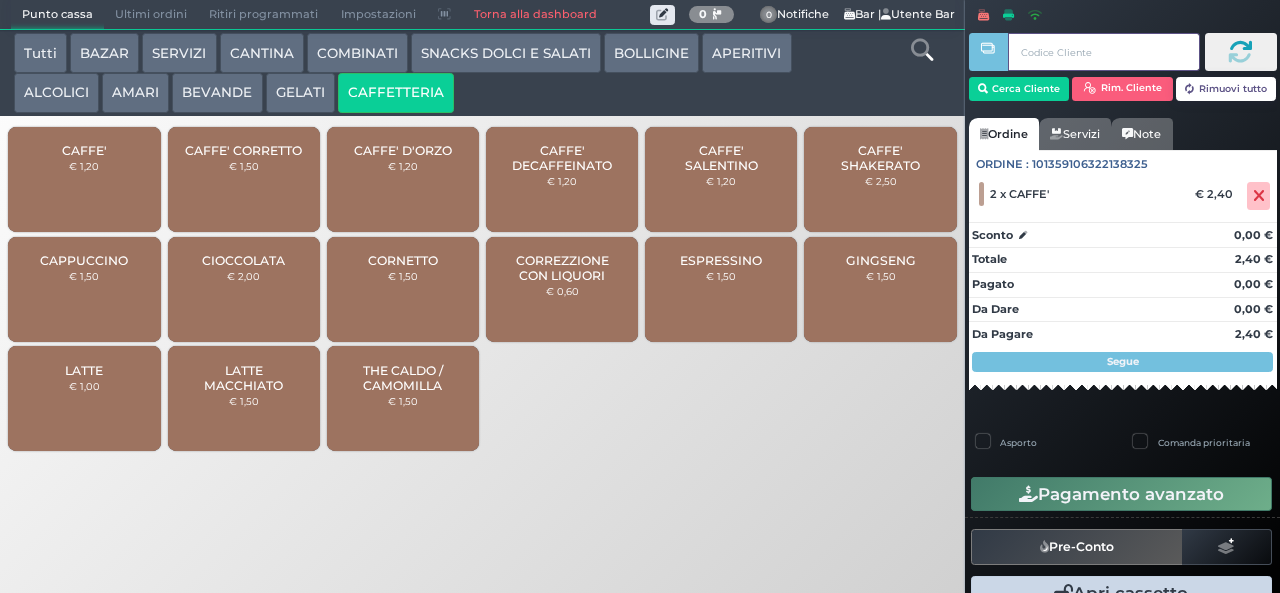 type 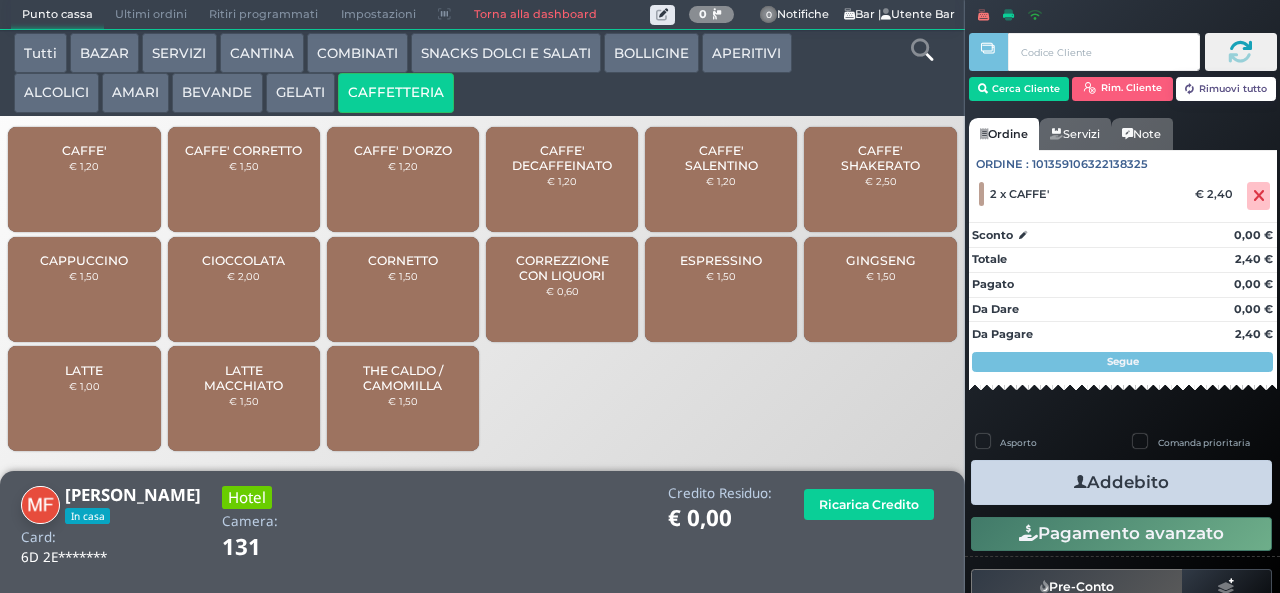 click on "Addebito" at bounding box center (1121, 482) 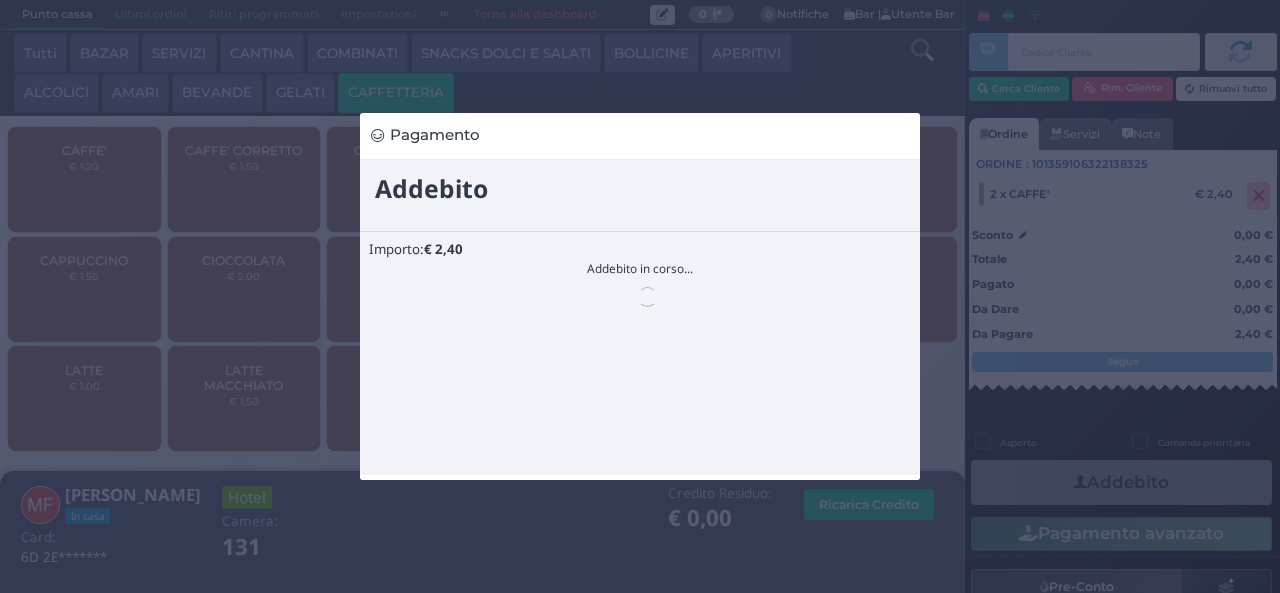 scroll, scrollTop: 0, scrollLeft: 0, axis: both 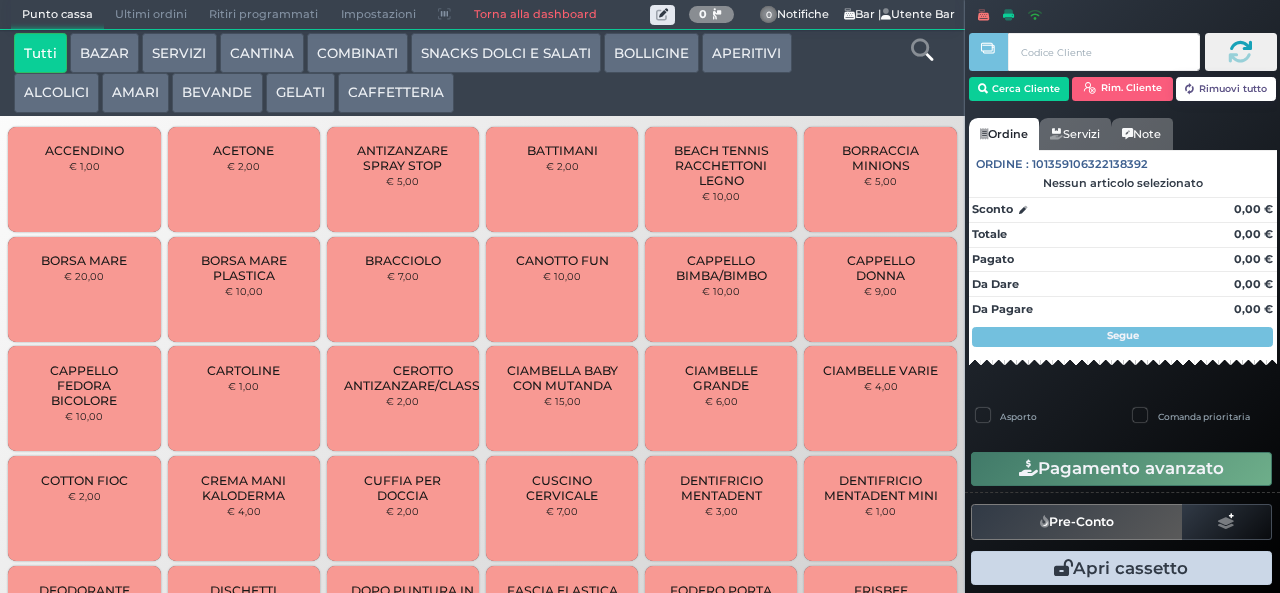click on "BEVANDE" at bounding box center (217, 93) 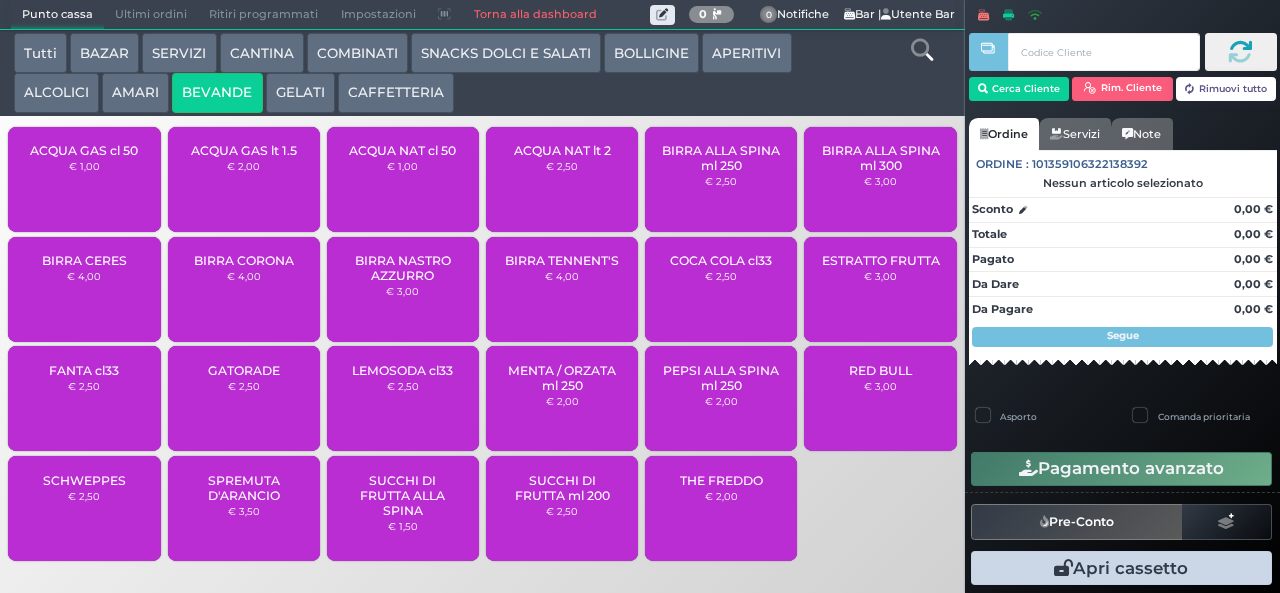 click on "ACQUA GAS cl 50" at bounding box center [84, 150] 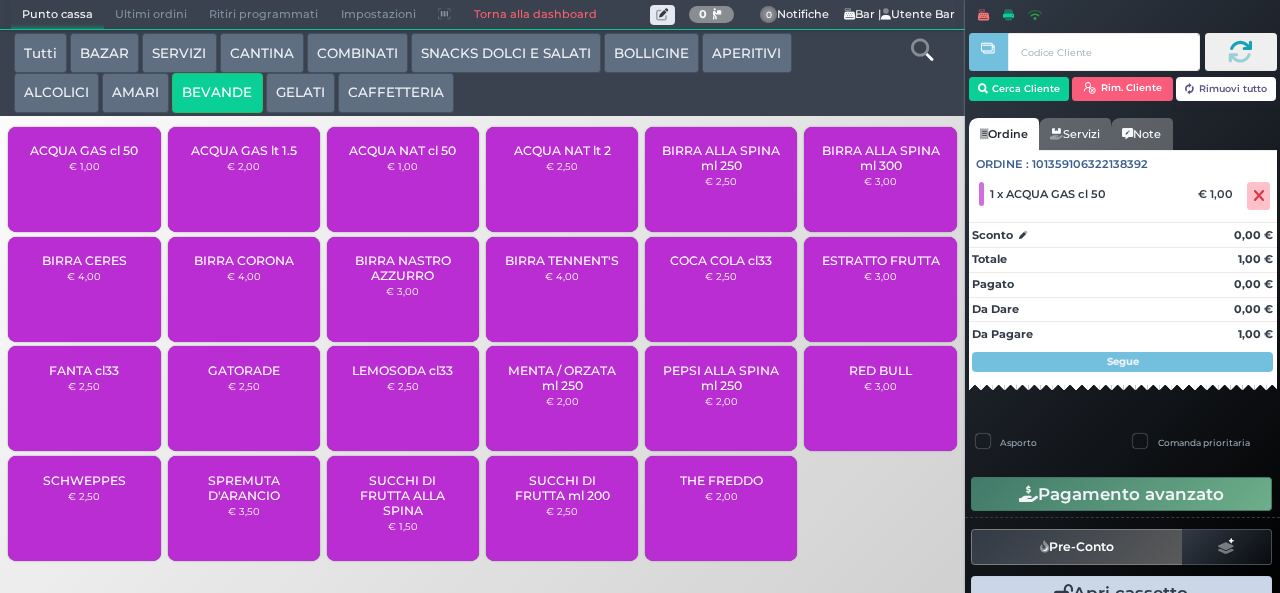 click on "ACQUA NAT cl 50" at bounding box center (402, 150) 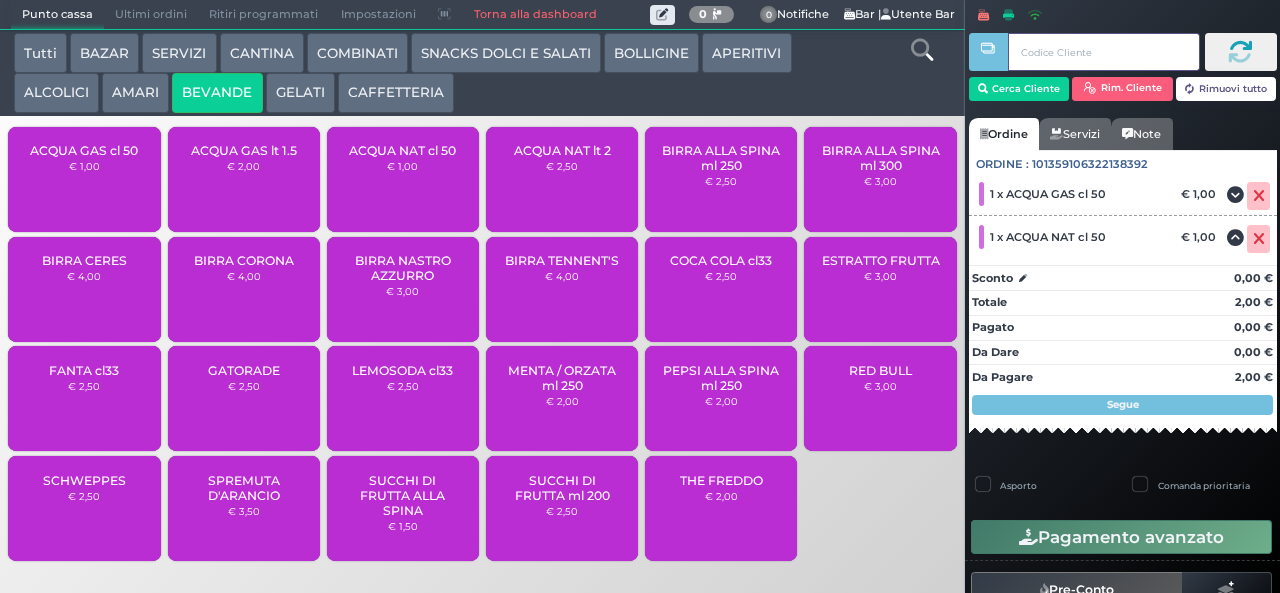 type 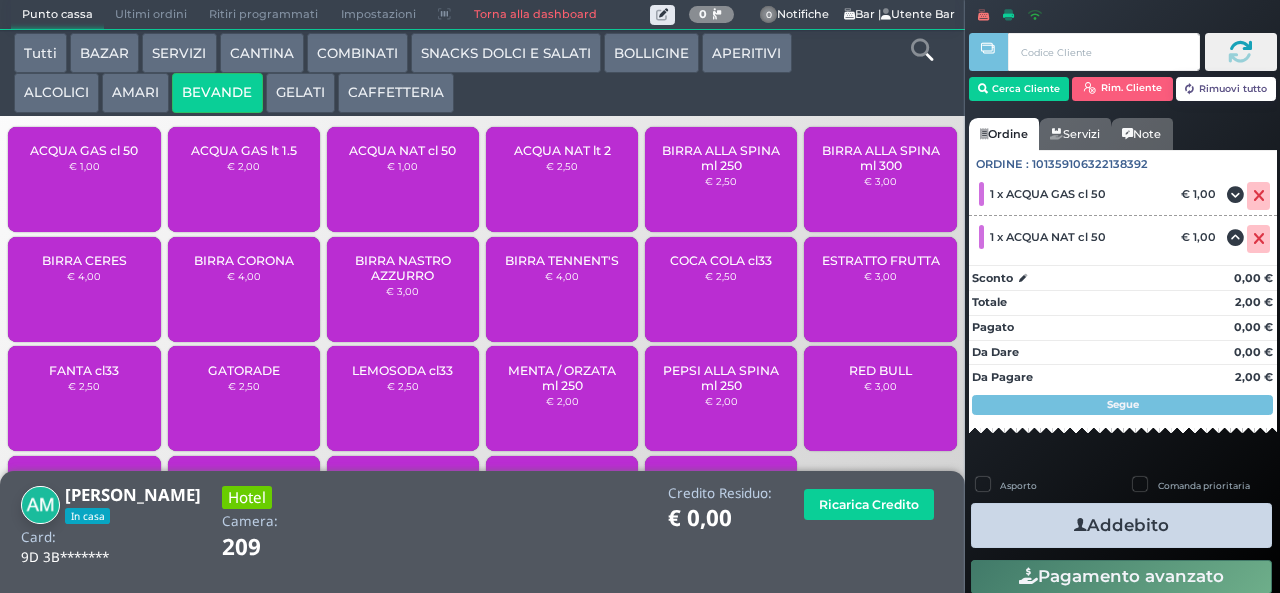 click at bounding box center [1080, 525] 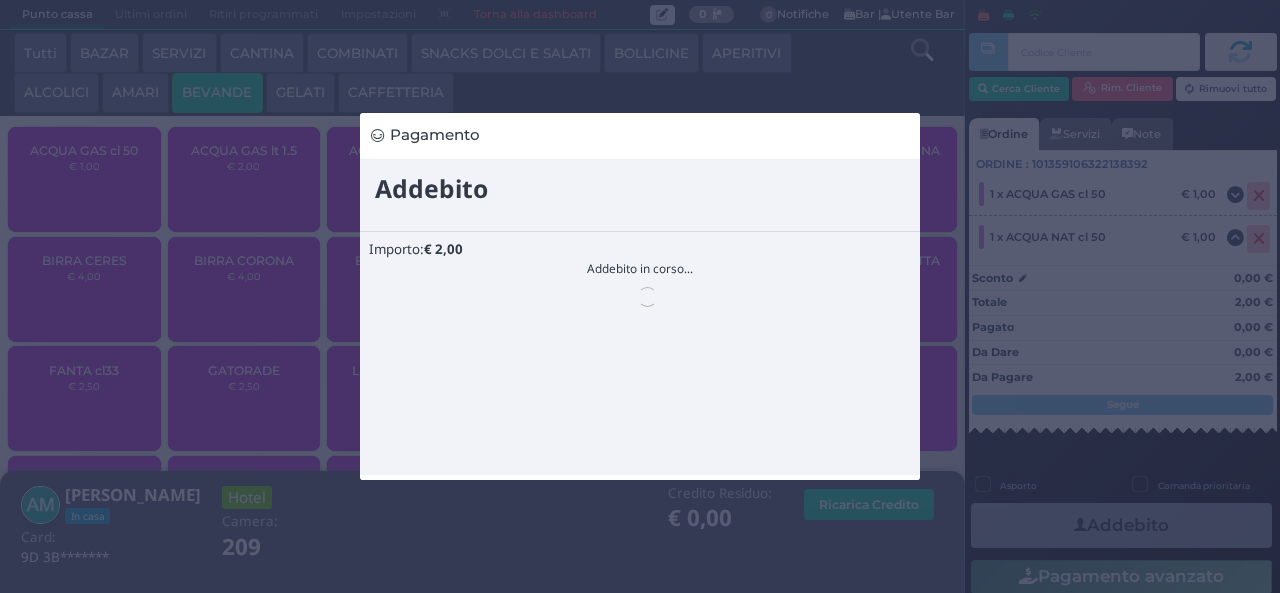 scroll, scrollTop: 0, scrollLeft: 0, axis: both 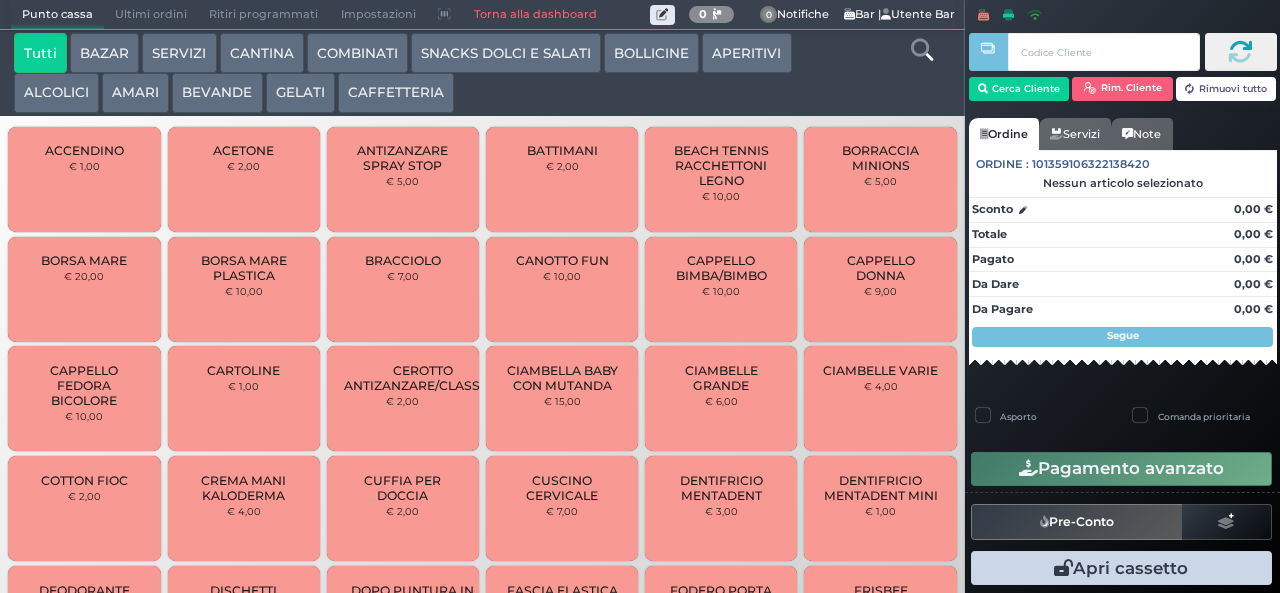 click on "SNACKS DOLCI E SALATI" at bounding box center (506, 53) 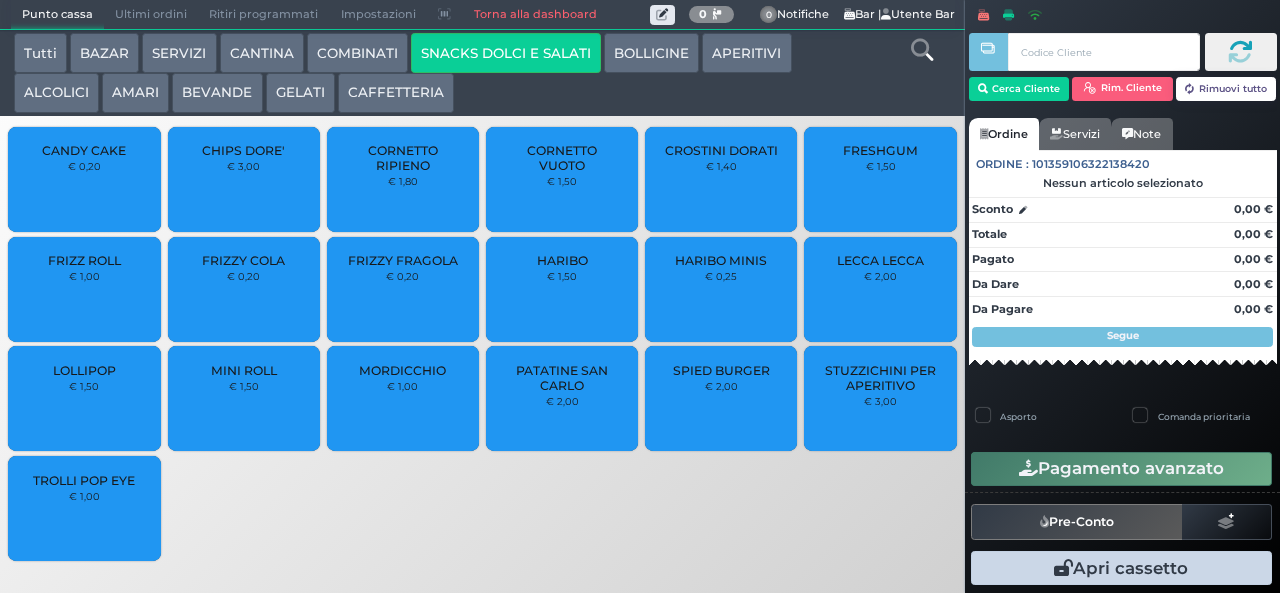 click on "PATATINE SAN CARLO" at bounding box center [562, 378] 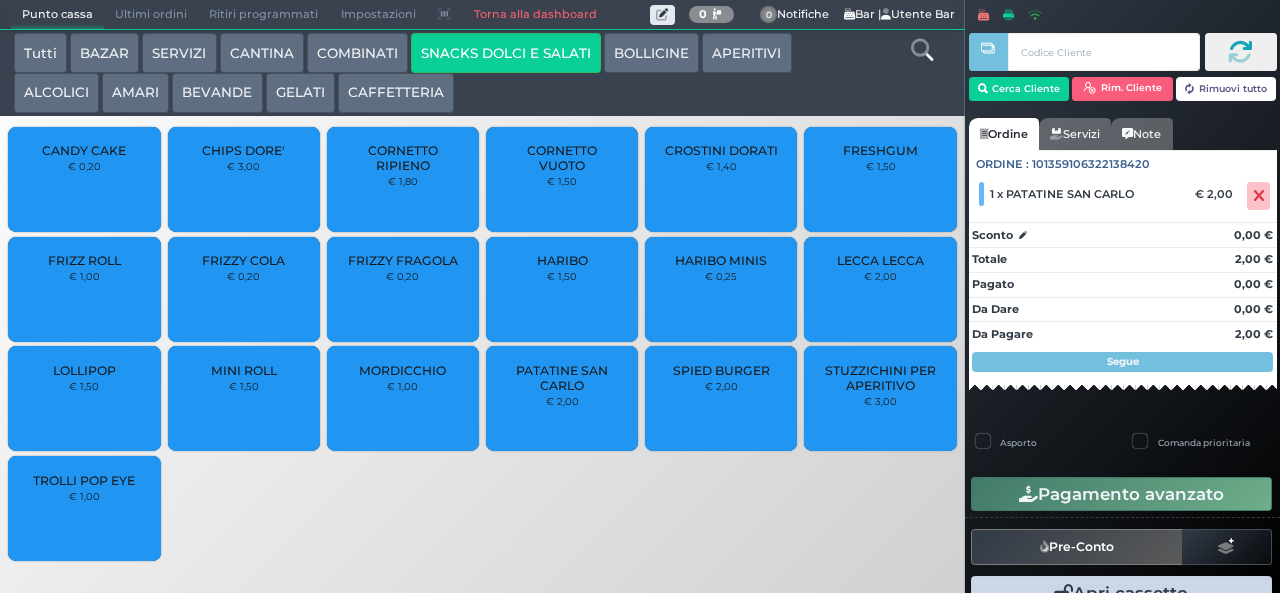 click on "PATATINE SAN CARLO" at bounding box center (562, 378) 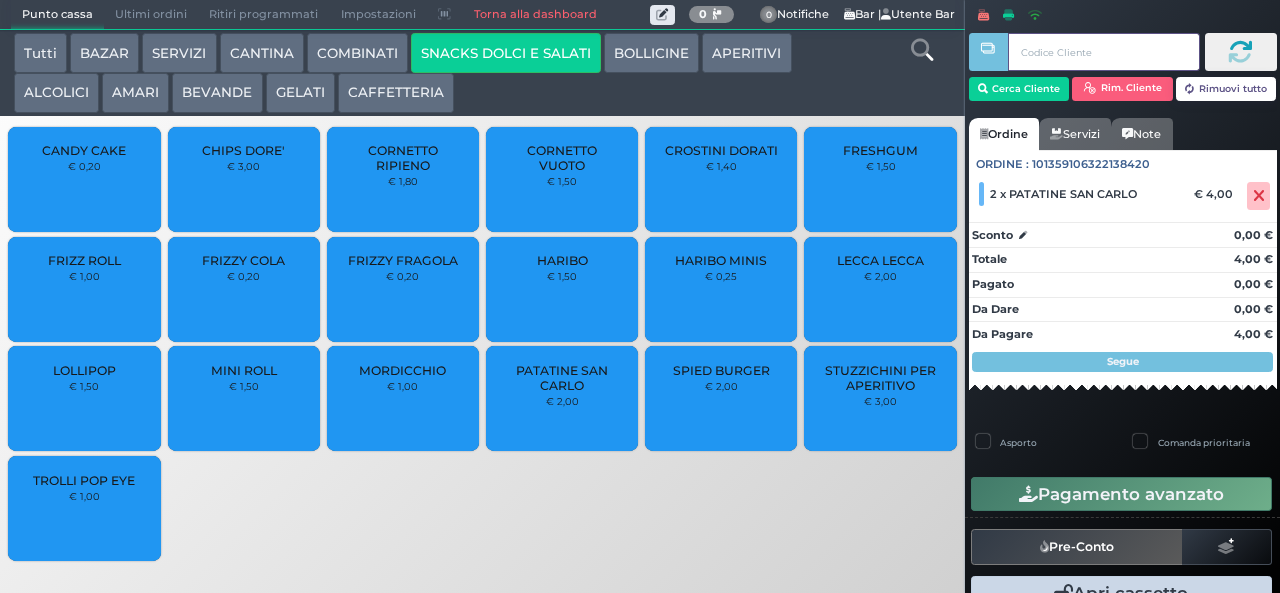 type 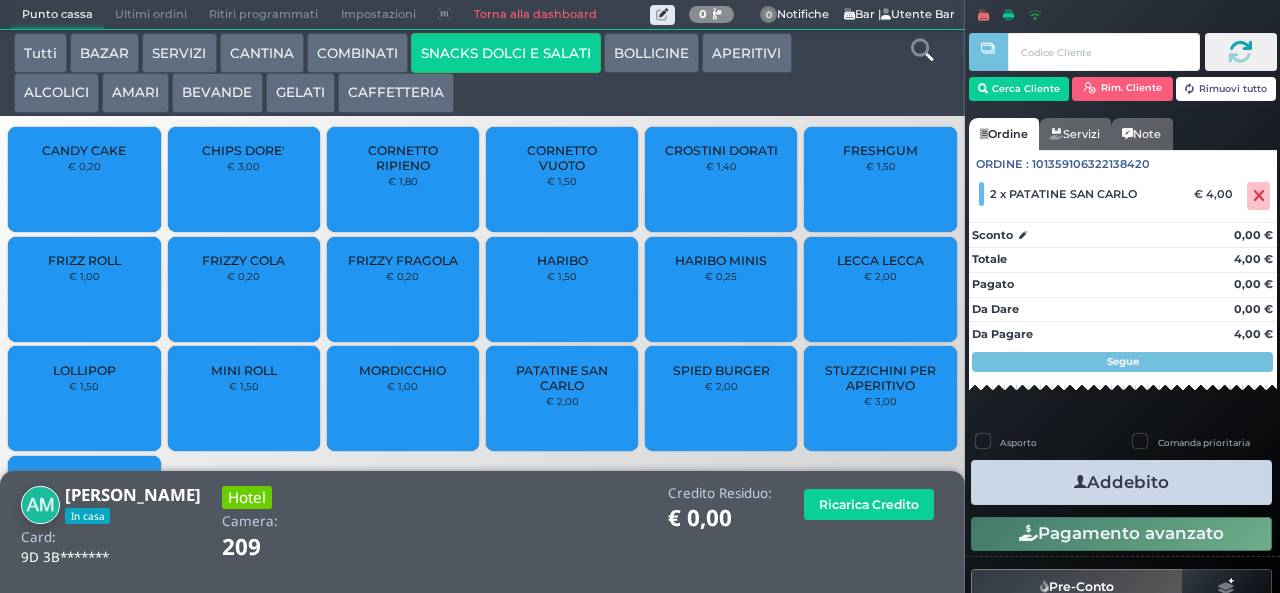 click on "Addebito" at bounding box center [1121, 482] 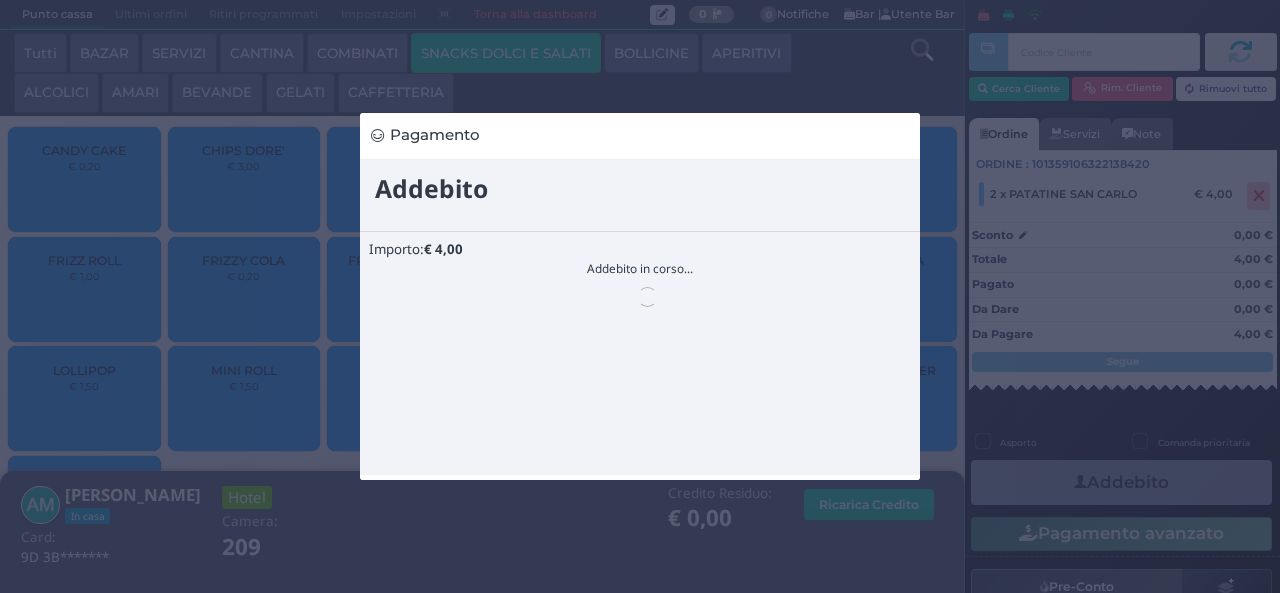 scroll, scrollTop: 0, scrollLeft: 0, axis: both 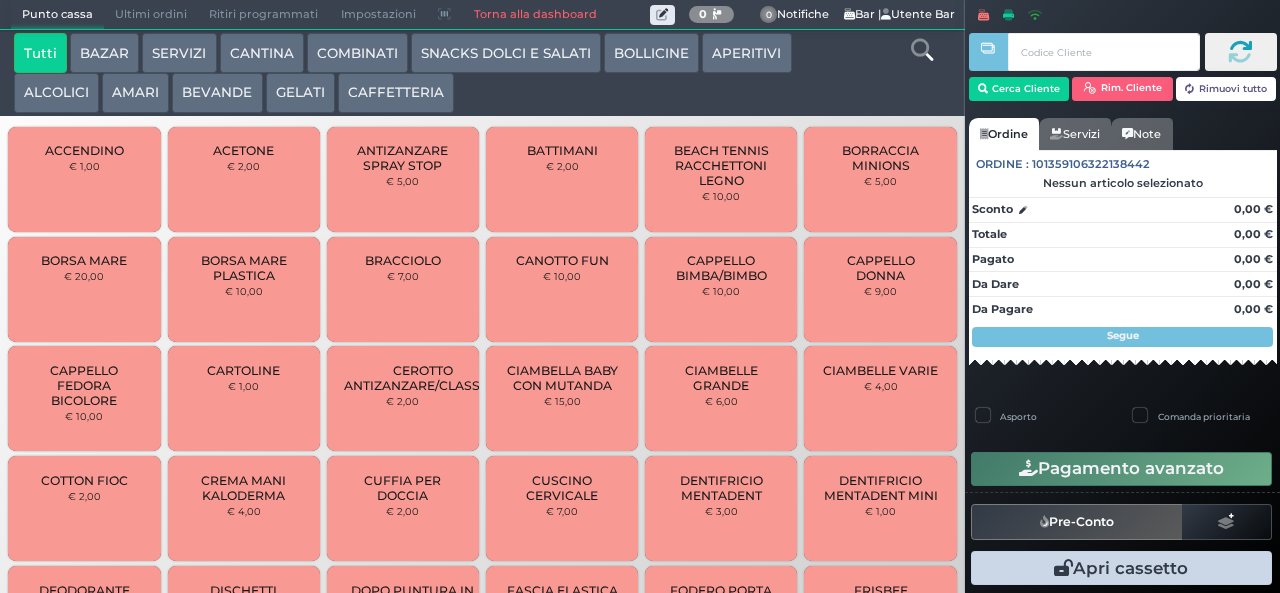 click on "BEVANDE" at bounding box center (217, 93) 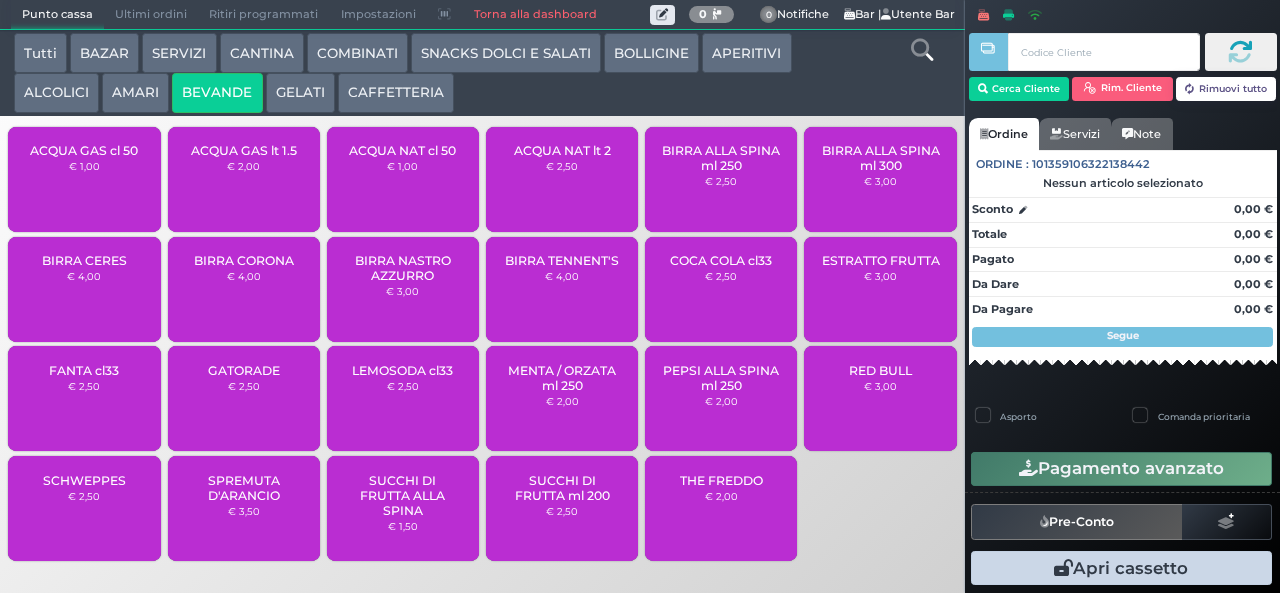 click on "ACQUA NAT lt 2" at bounding box center (562, 150) 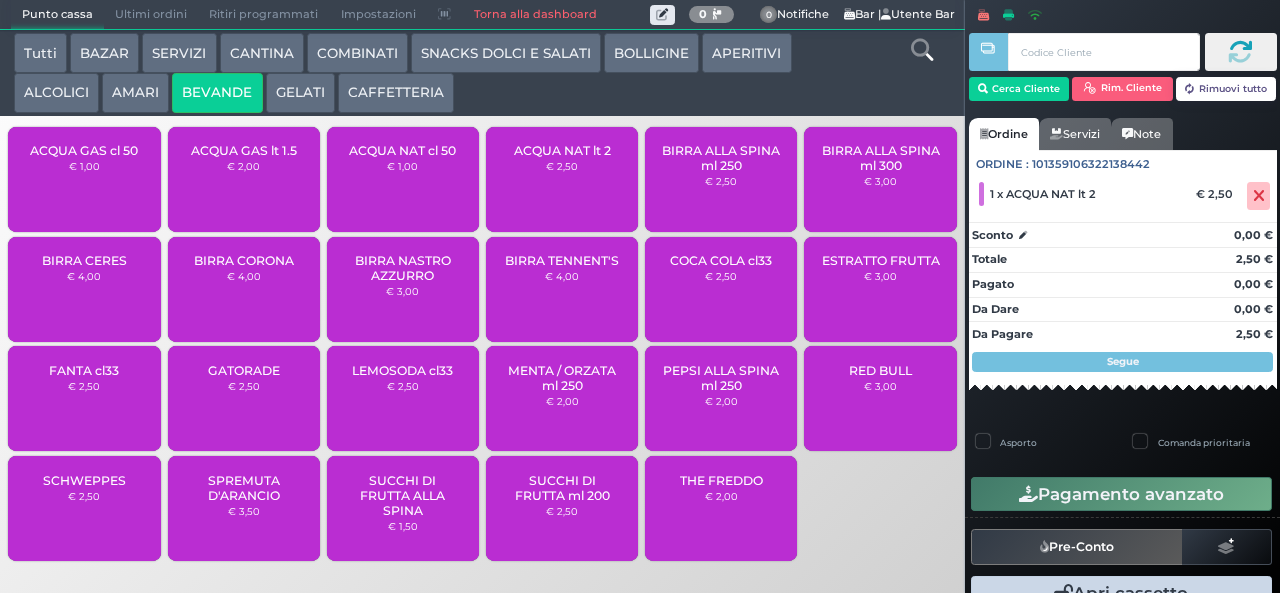click on "ACQUA NAT lt 2" at bounding box center (562, 150) 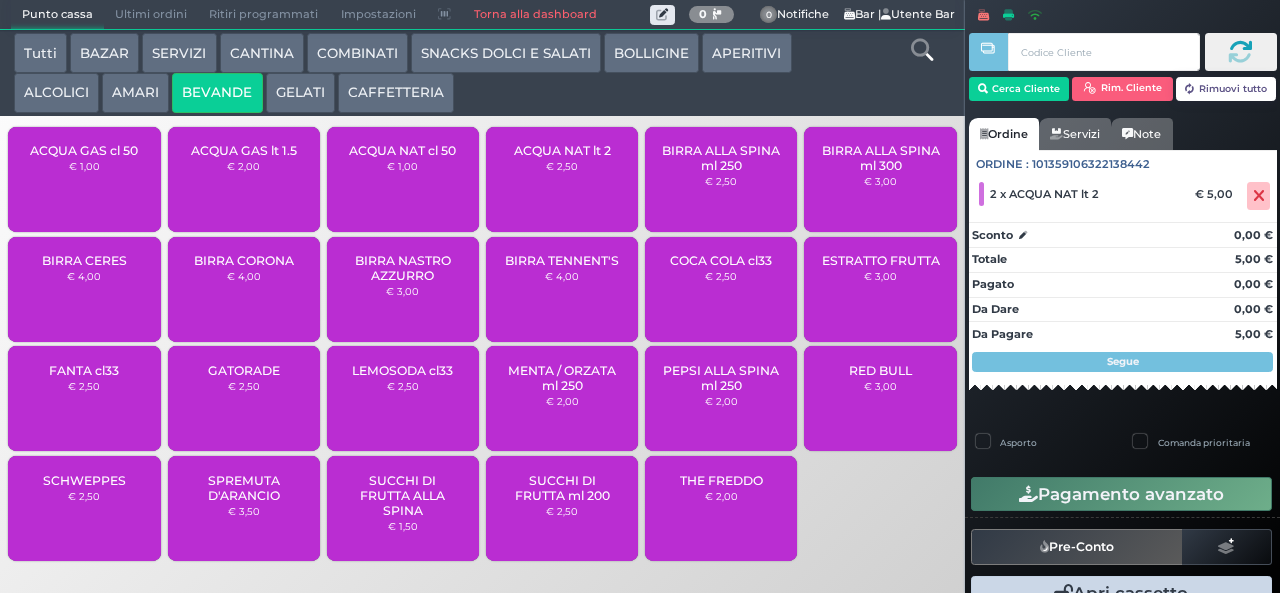 click on "CAFFETTERIA" at bounding box center [396, 93] 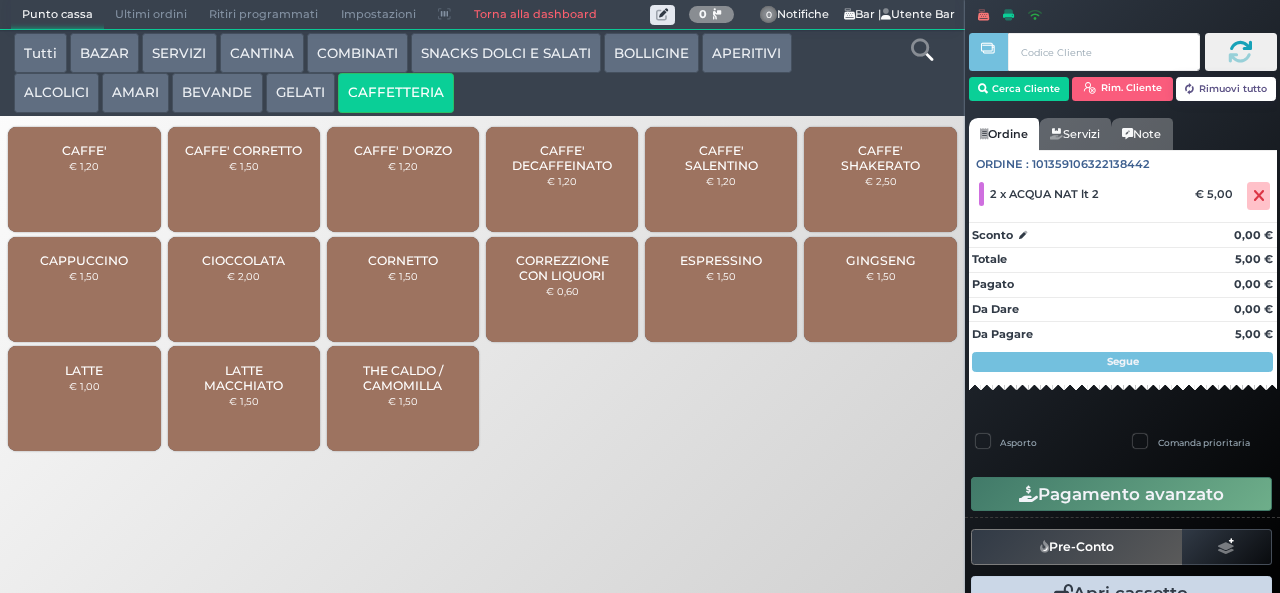 click on "CAFFE'" at bounding box center (84, 150) 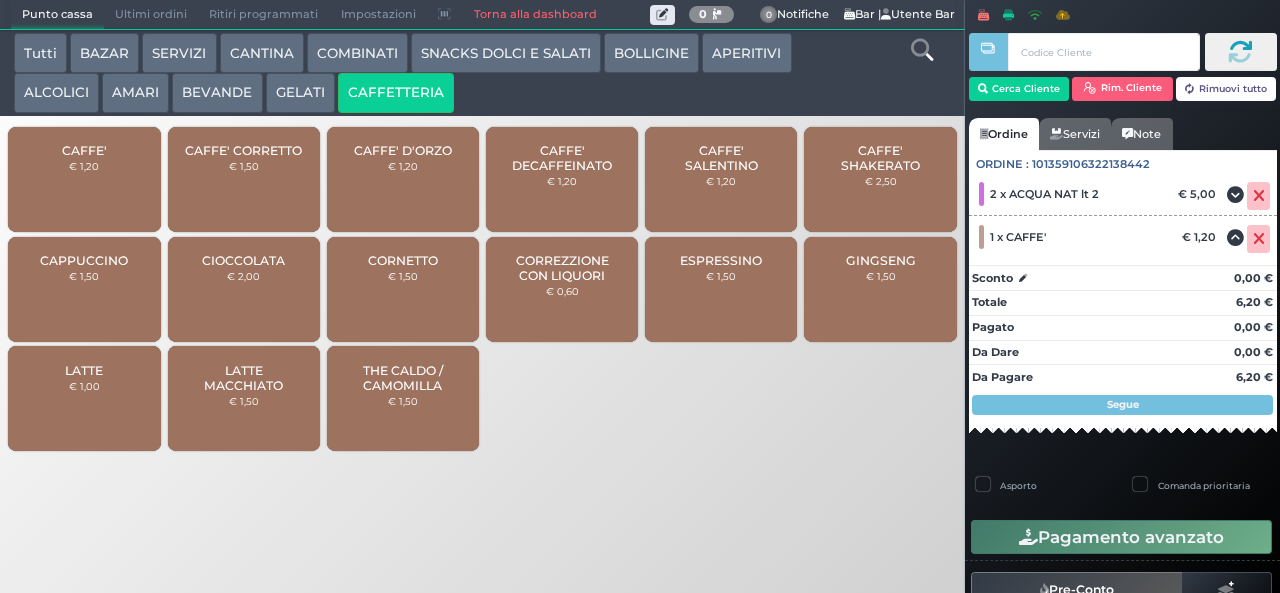 click on "CAFFE'" at bounding box center [84, 150] 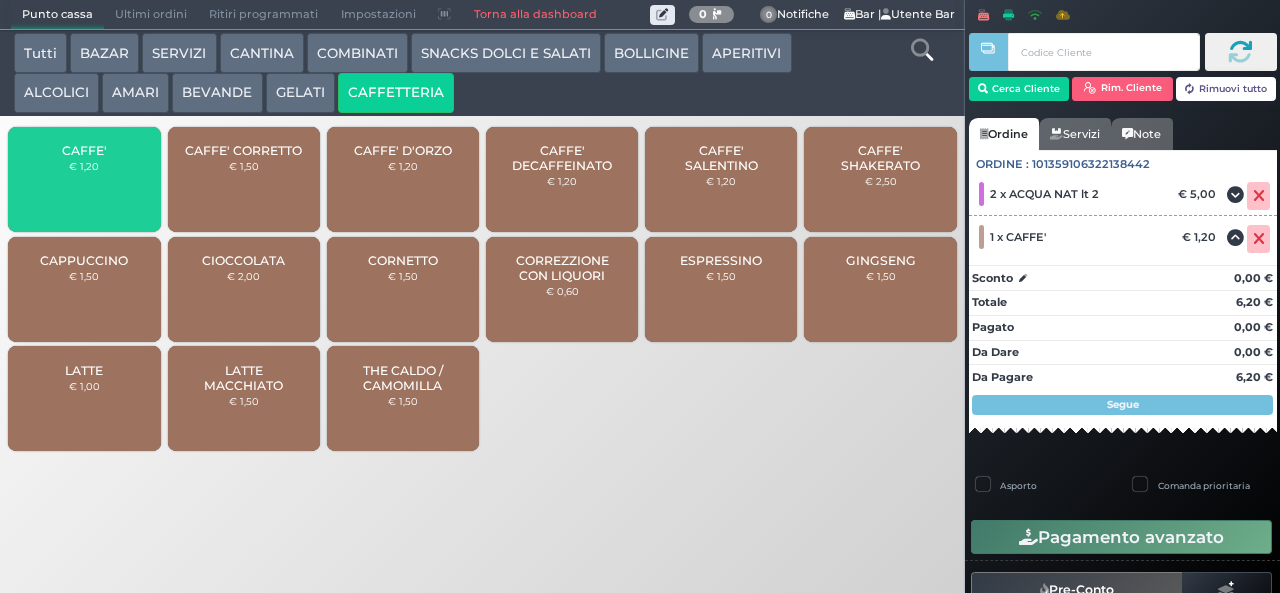 click on "CAFFE'" at bounding box center [84, 150] 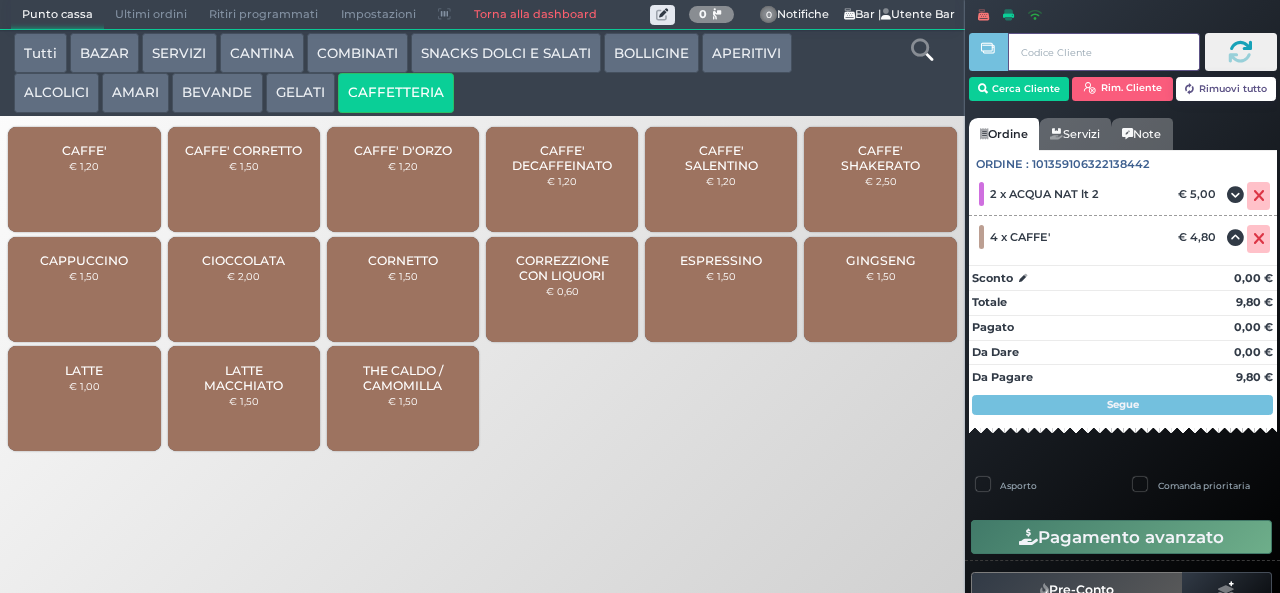type 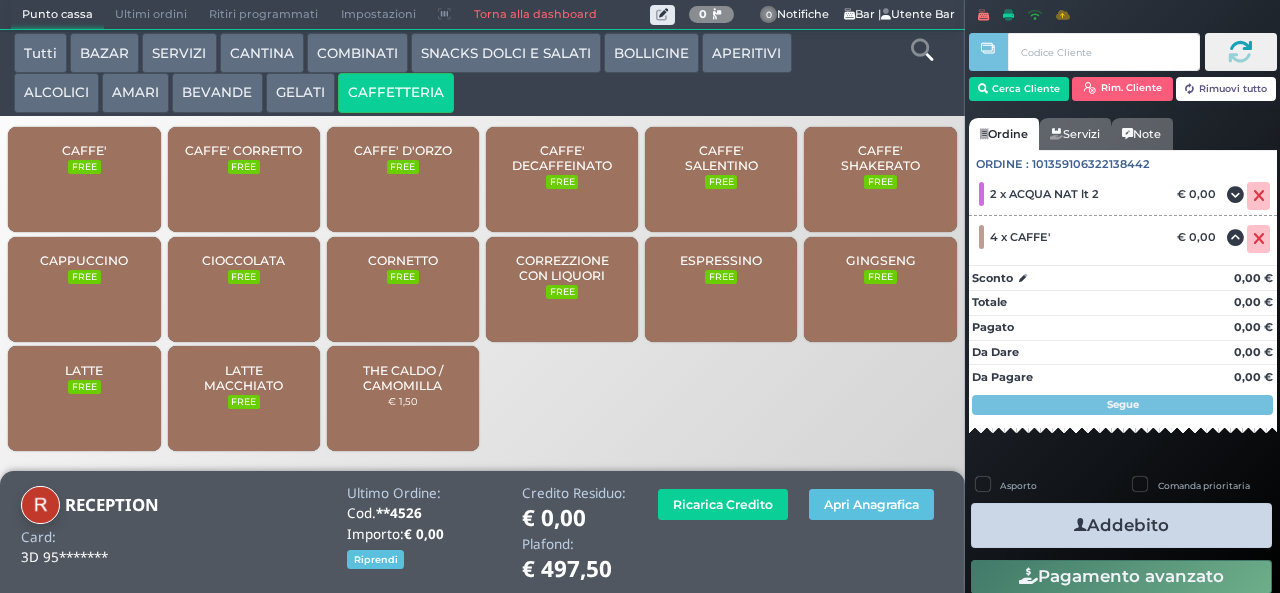 click on "Addebito" at bounding box center [1121, 525] 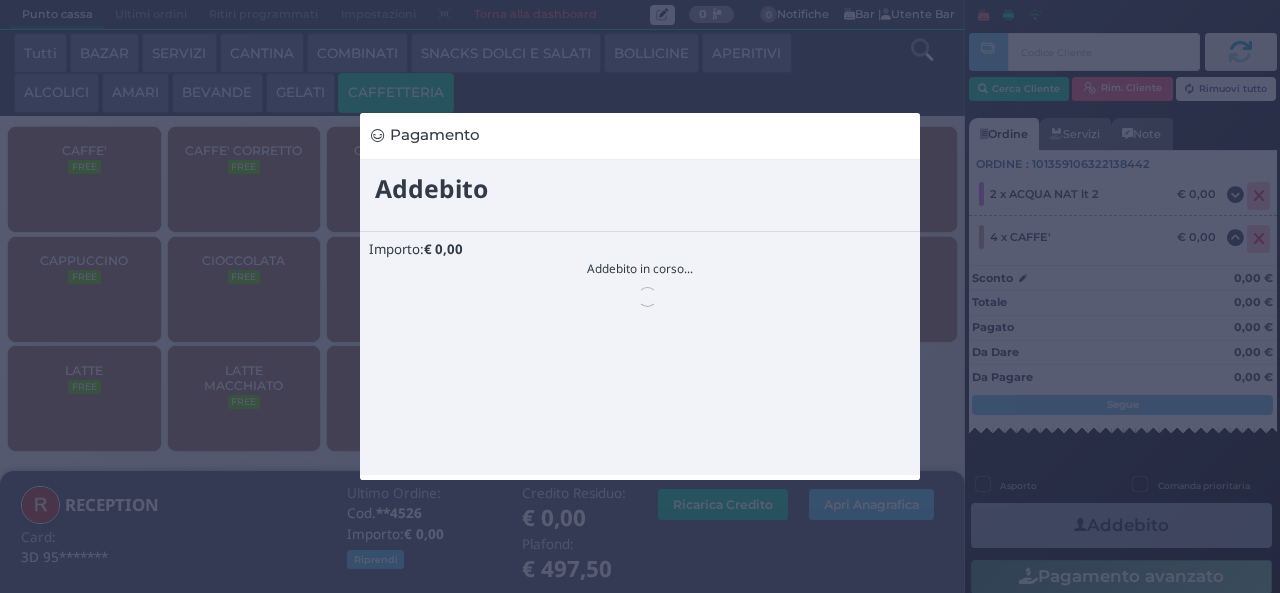 scroll, scrollTop: 0, scrollLeft: 0, axis: both 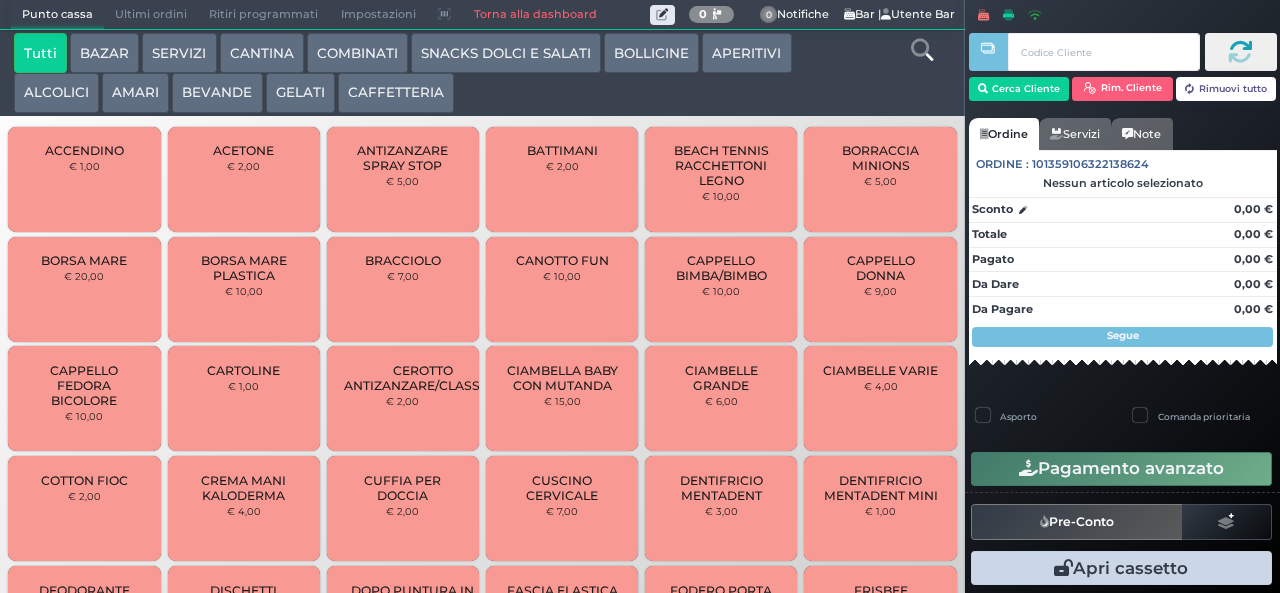 click on "BEVANDE" at bounding box center [217, 93] 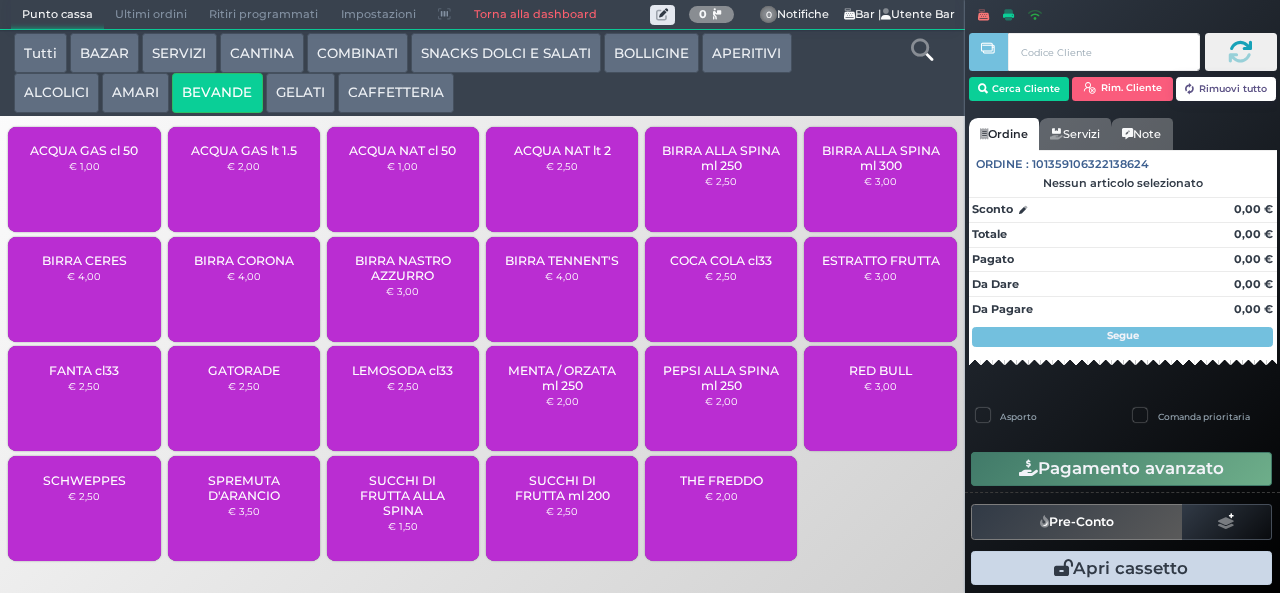 click on "€ 2,50" at bounding box center [562, 166] 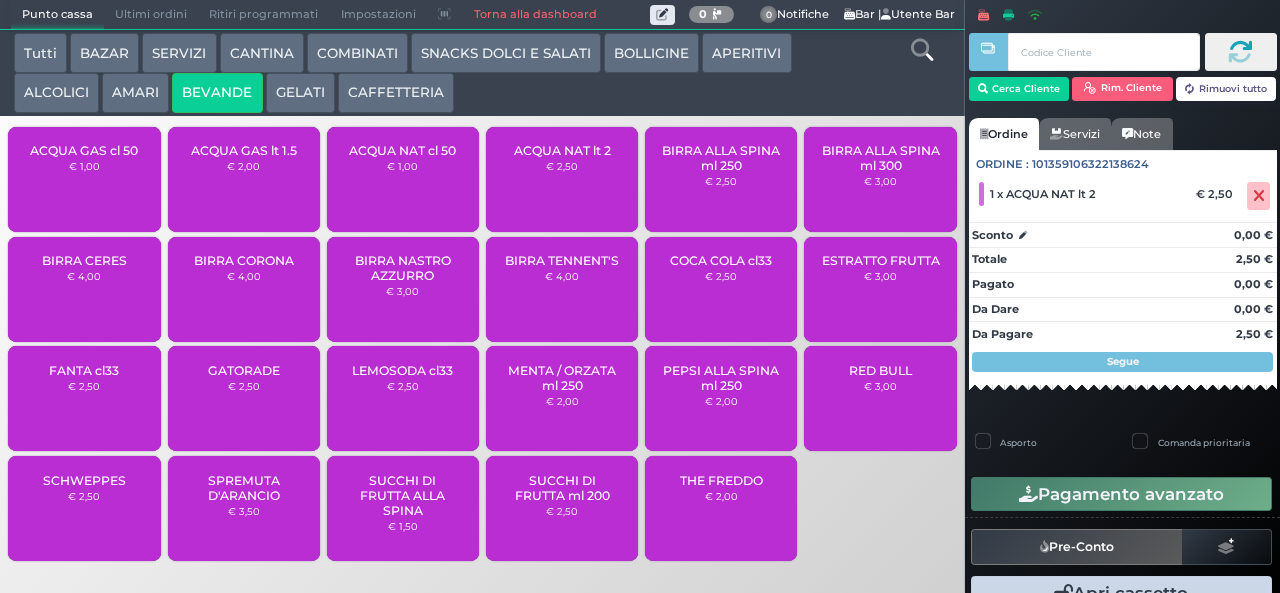 click on "ACQUA NAT lt 2" at bounding box center [562, 150] 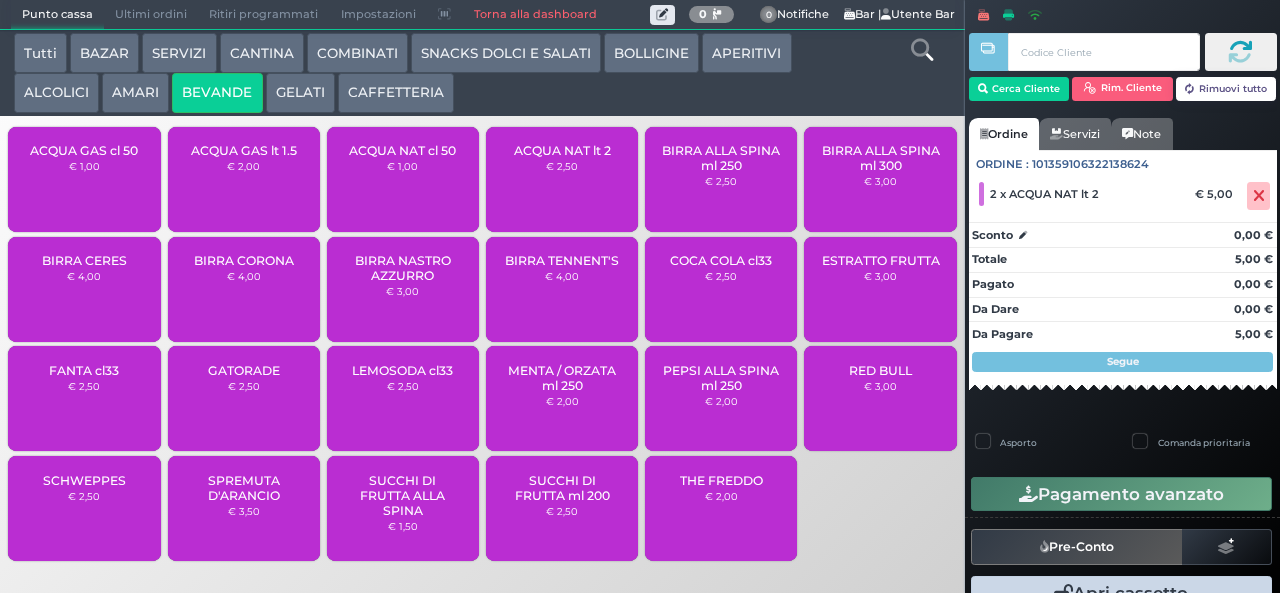 click on "€ 2,50" at bounding box center [562, 166] 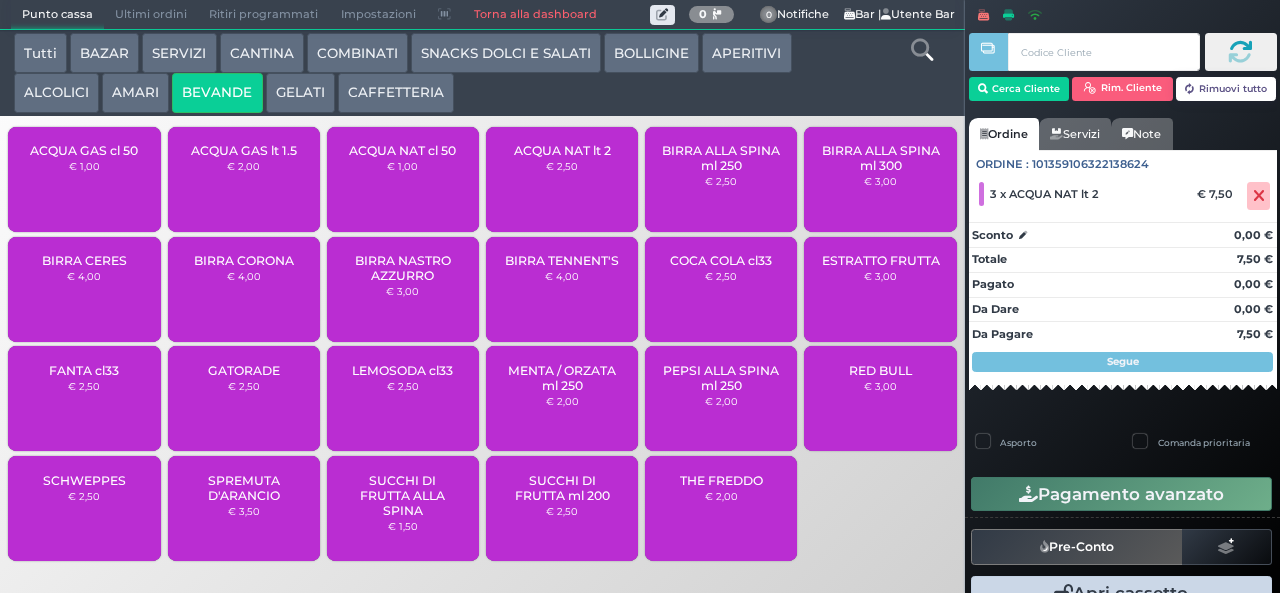 click on "ACQUA GAS cl 50" at bounding box center (84, 150) 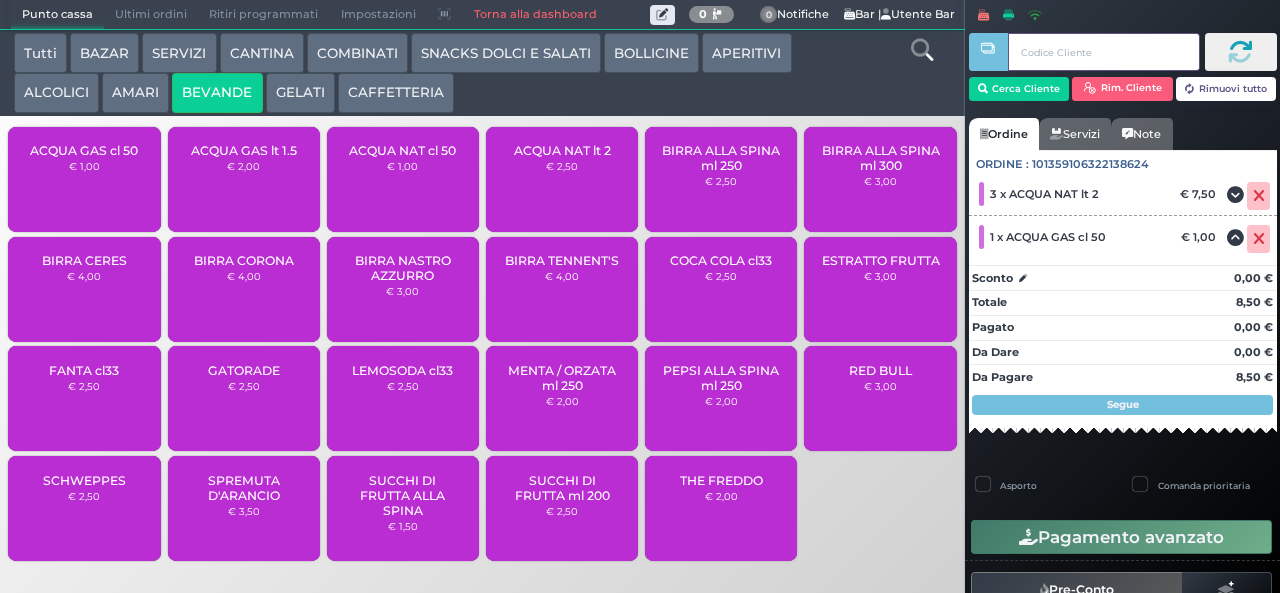 type 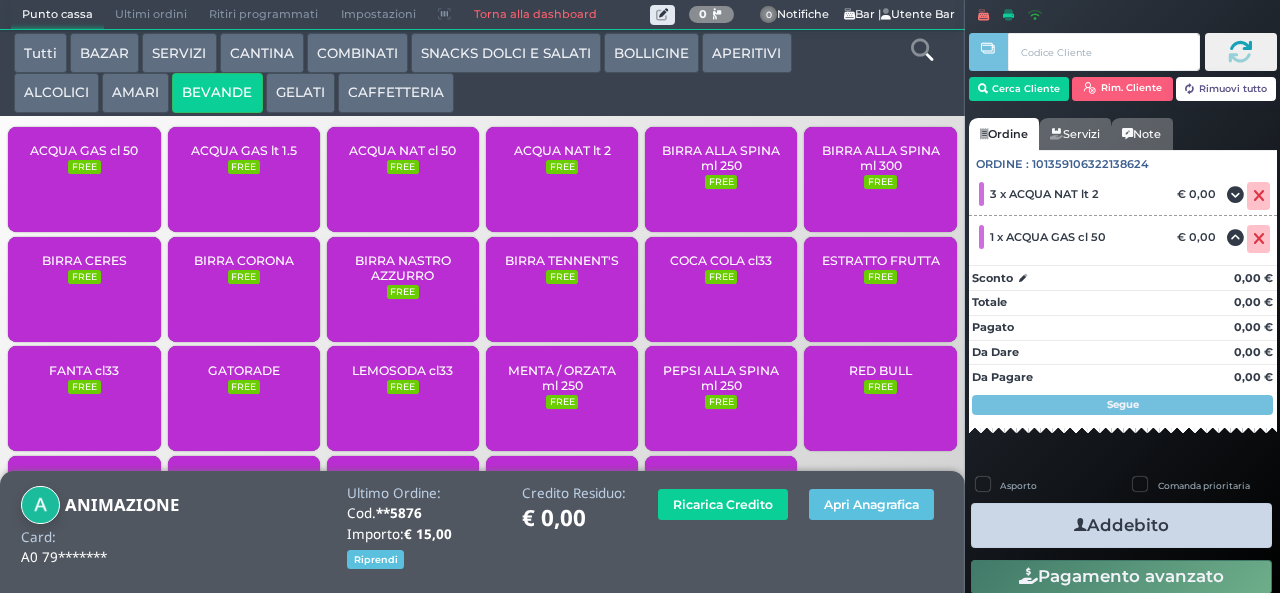 click at bounding box center (1080, 525) 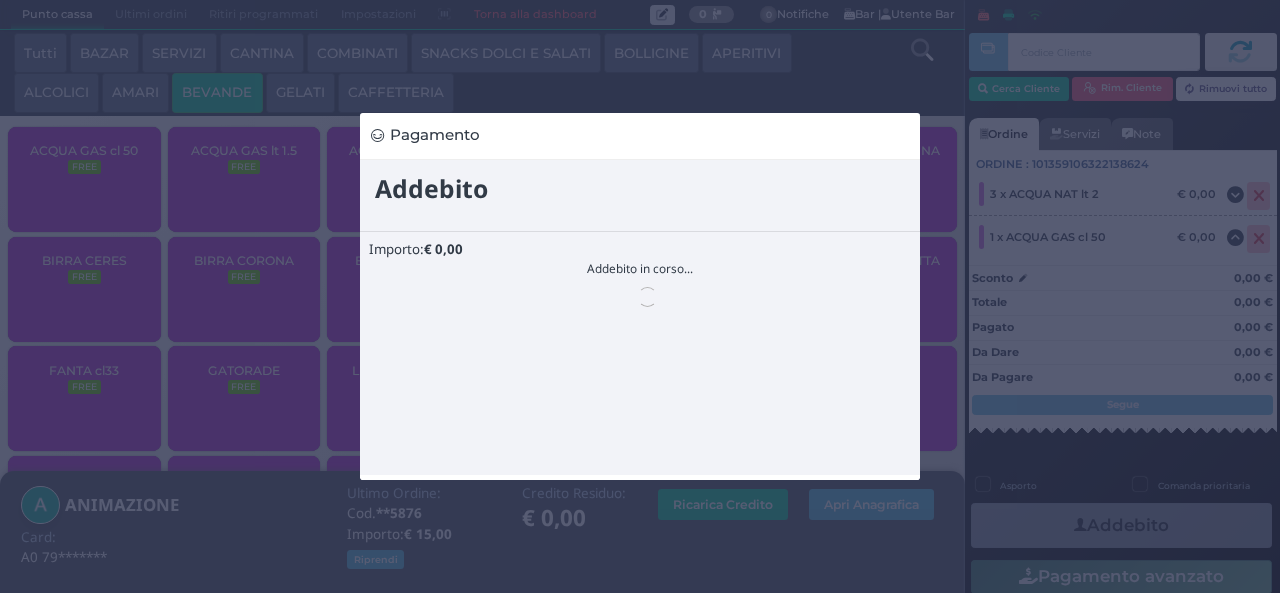 scroll, scrollTop: 0, scrollLeft: 0, axis: both 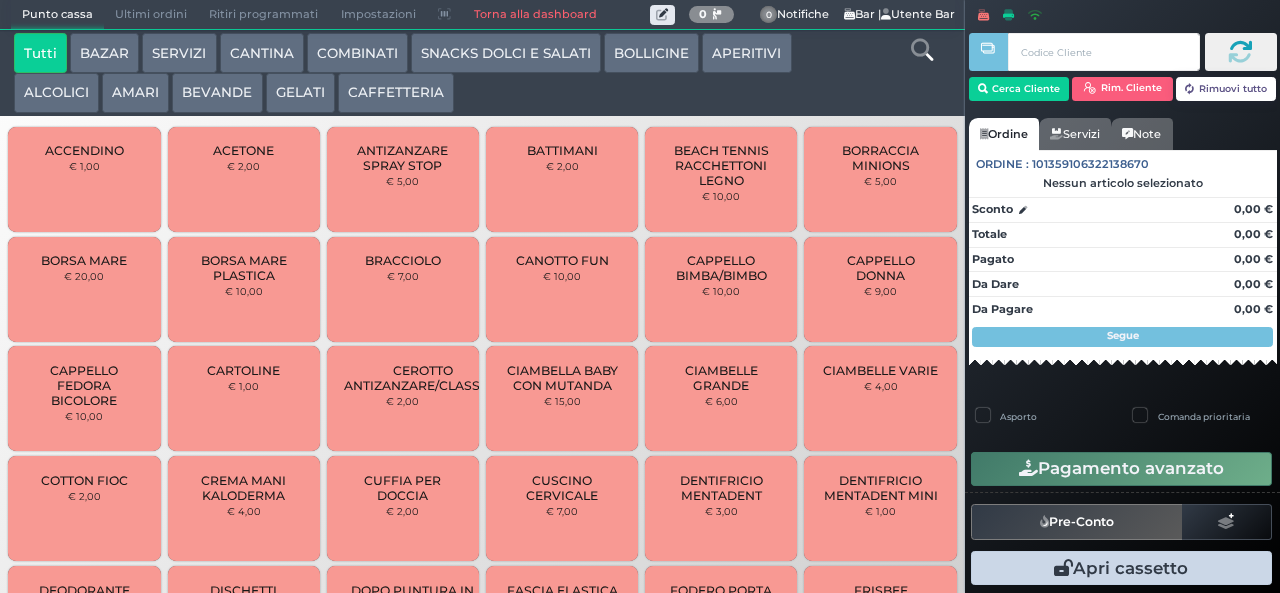 click on "SNACKS DOLCI E SALATI" at bounding box center [506, 53] 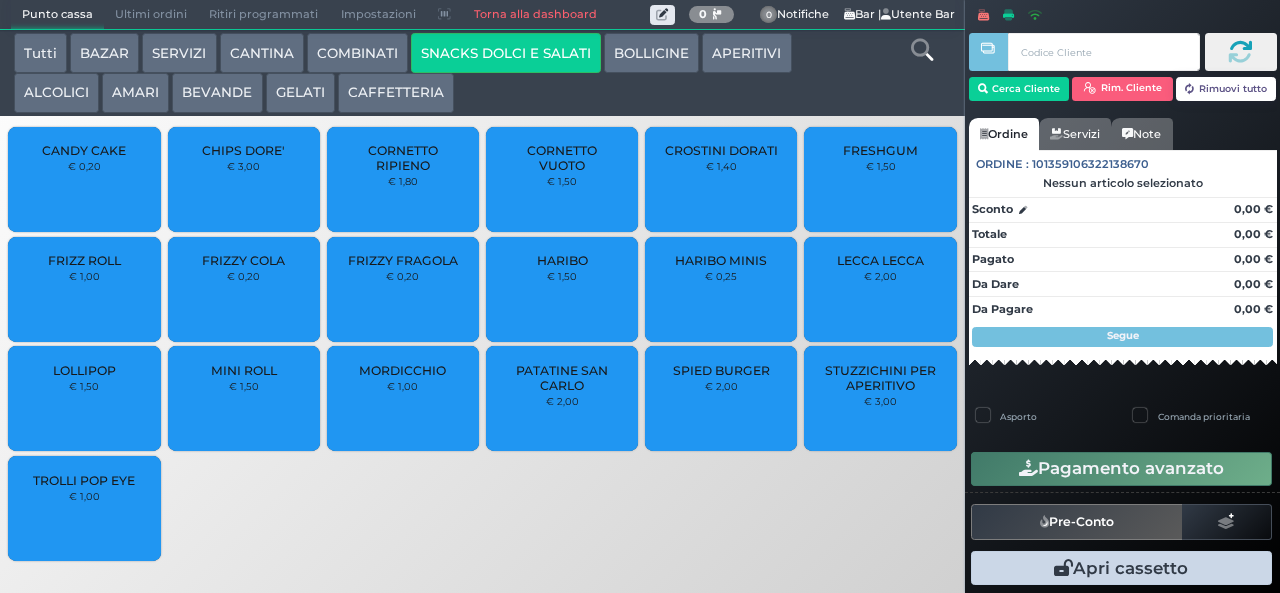 click on "LOLLIPOP" at bounding box center [84, 370] 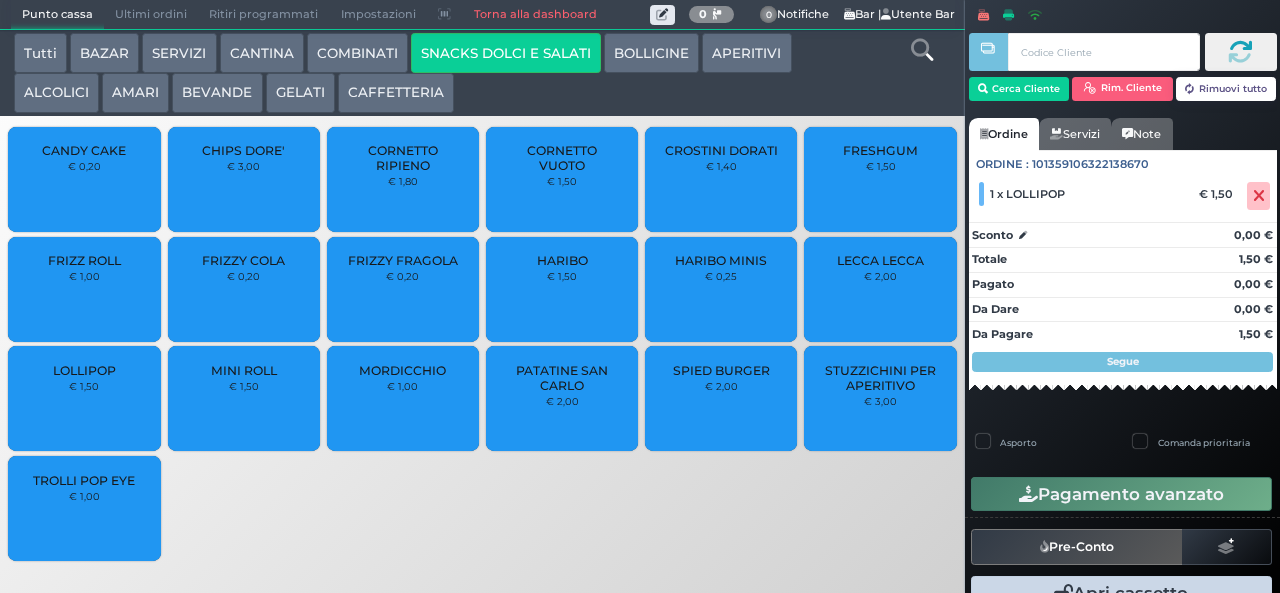 click on "SPIED BURGER
€ 2,00" at bounding box center (721, 398) 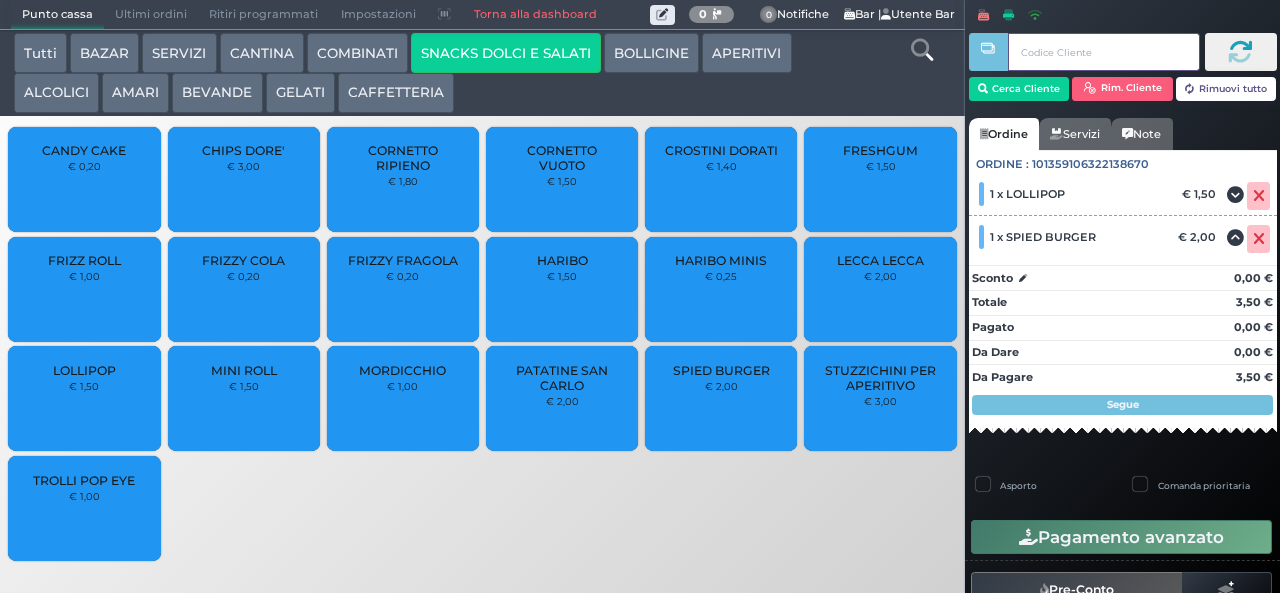 type 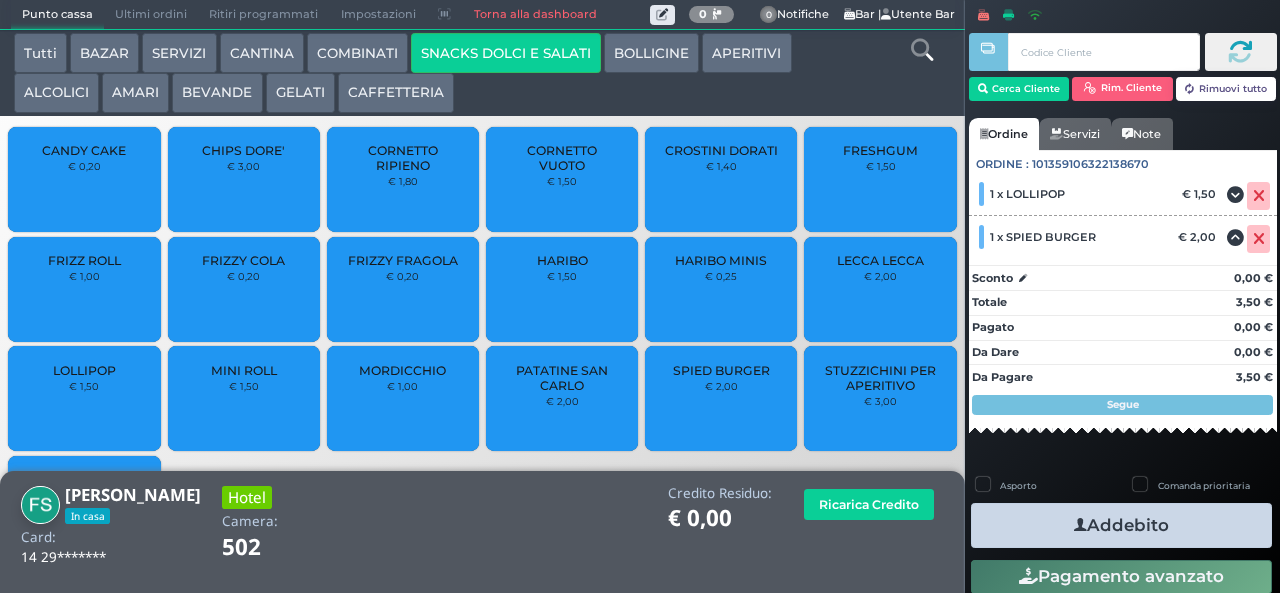 click on "Addebito" at bounding box center (1121, 525) 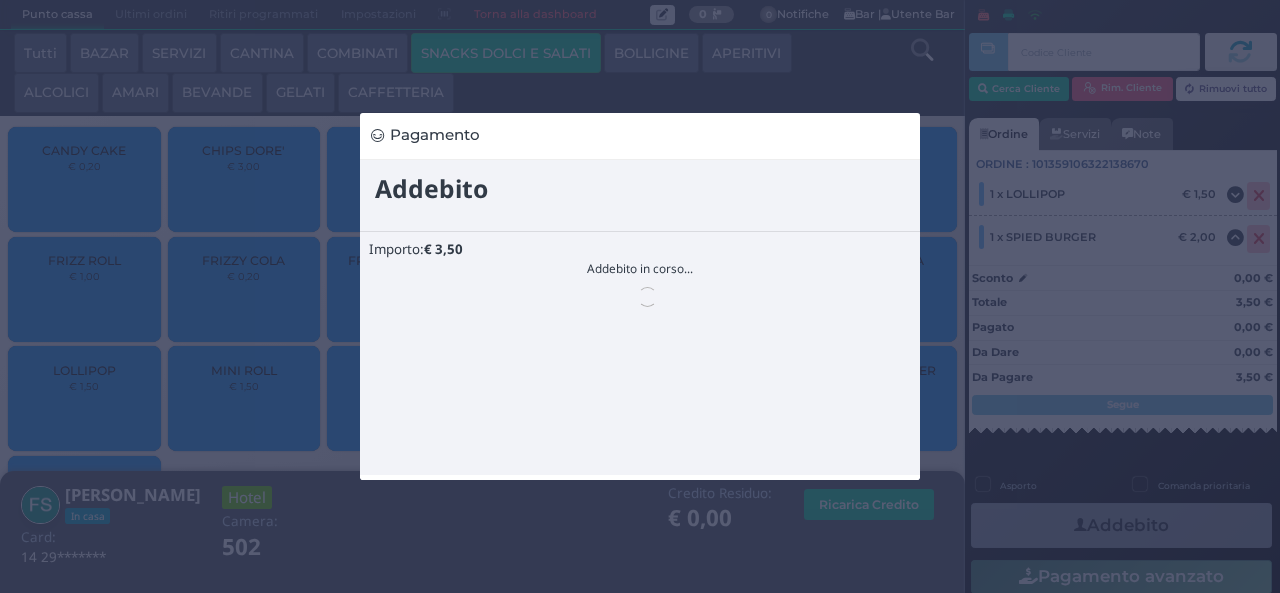 scroll, scrollTop: 0, scrollLeft: 0, axis: both 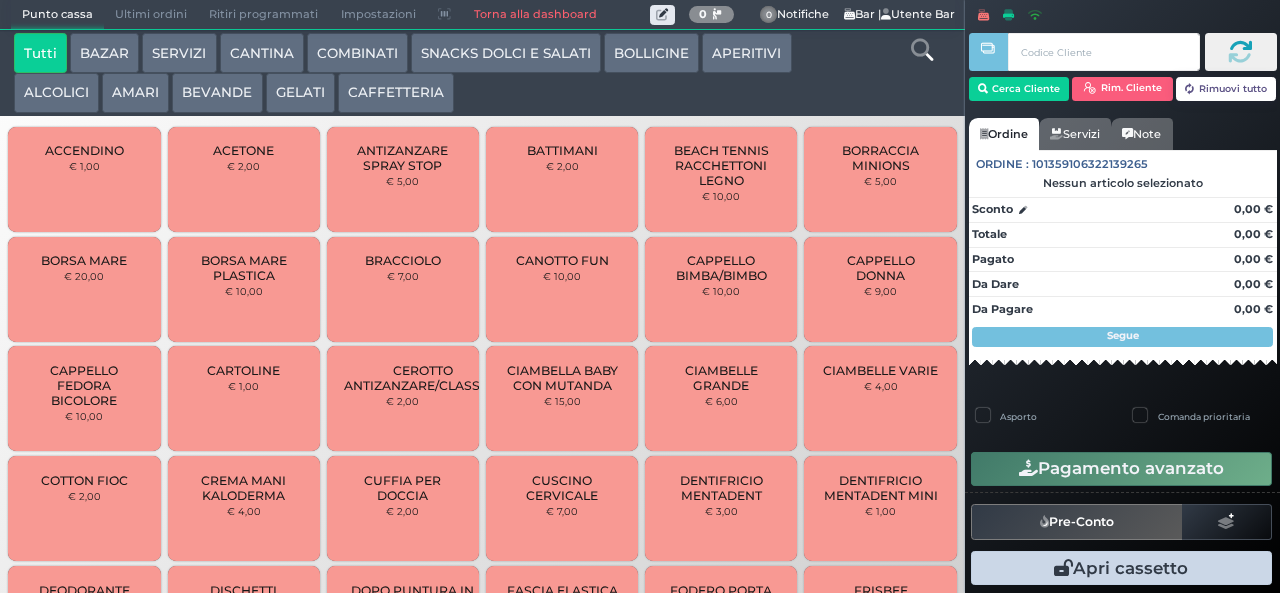 click on "BAZAR" at bounding box center (104, 53) 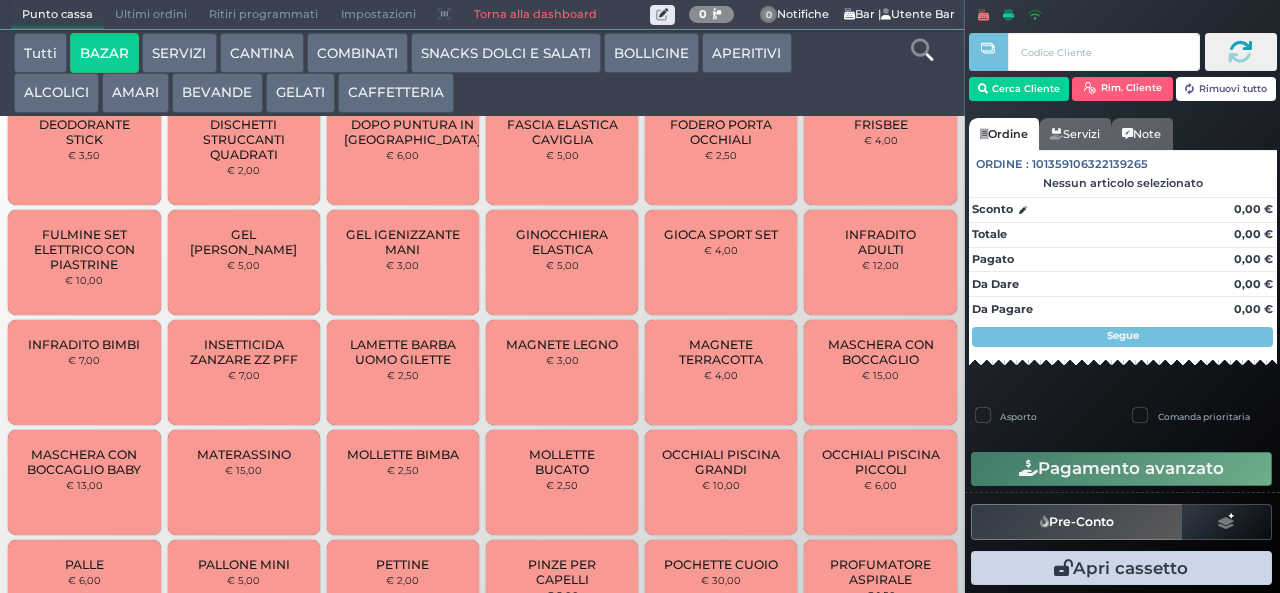 scroll, scrollTop: 677, scrollLeft: 0, axis: vertical 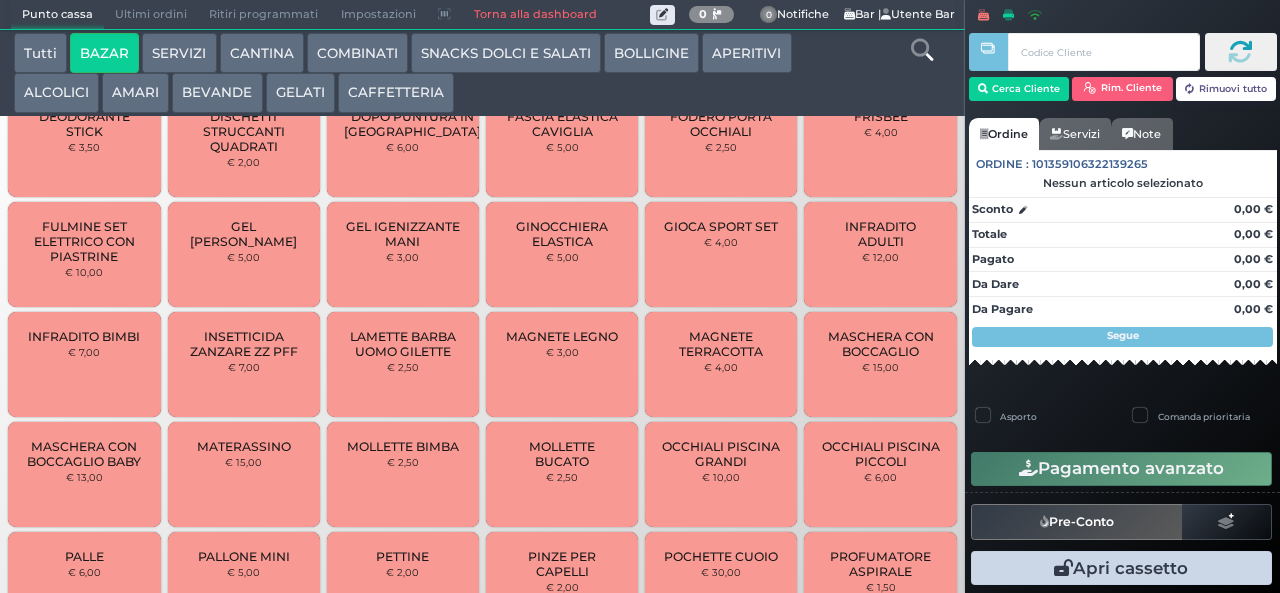 click on "MAGNETE TERRACOTTA" at bounding box center (721, 344) 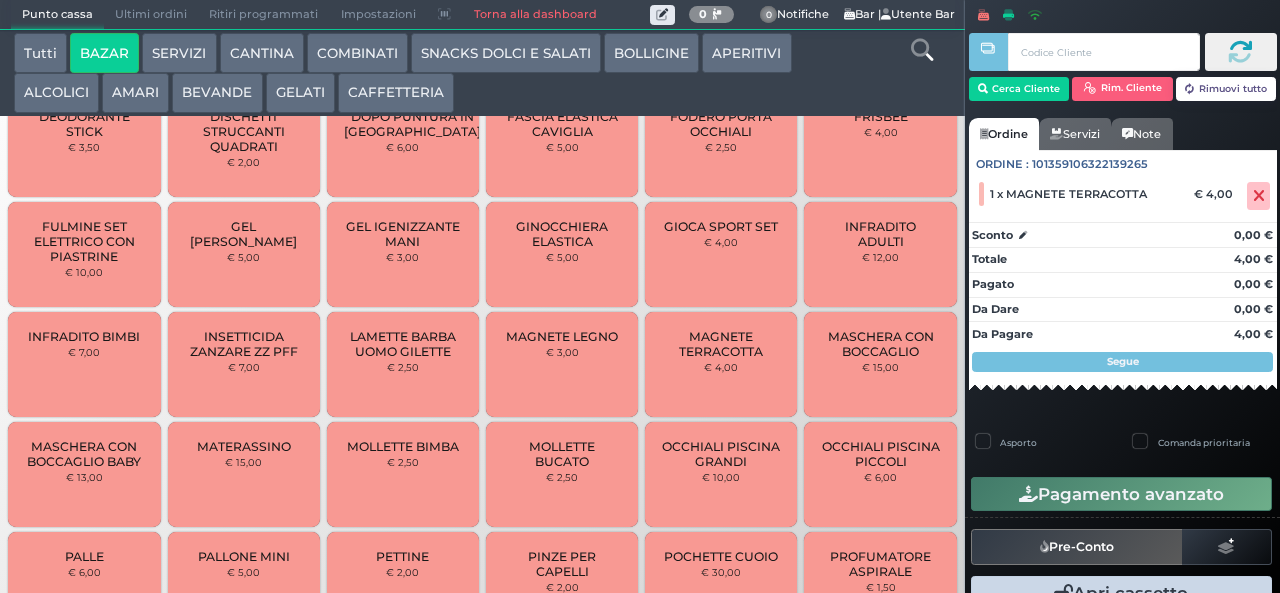 click on "MAGNETE TERRACOTTA" at bounding box center (721, 344) 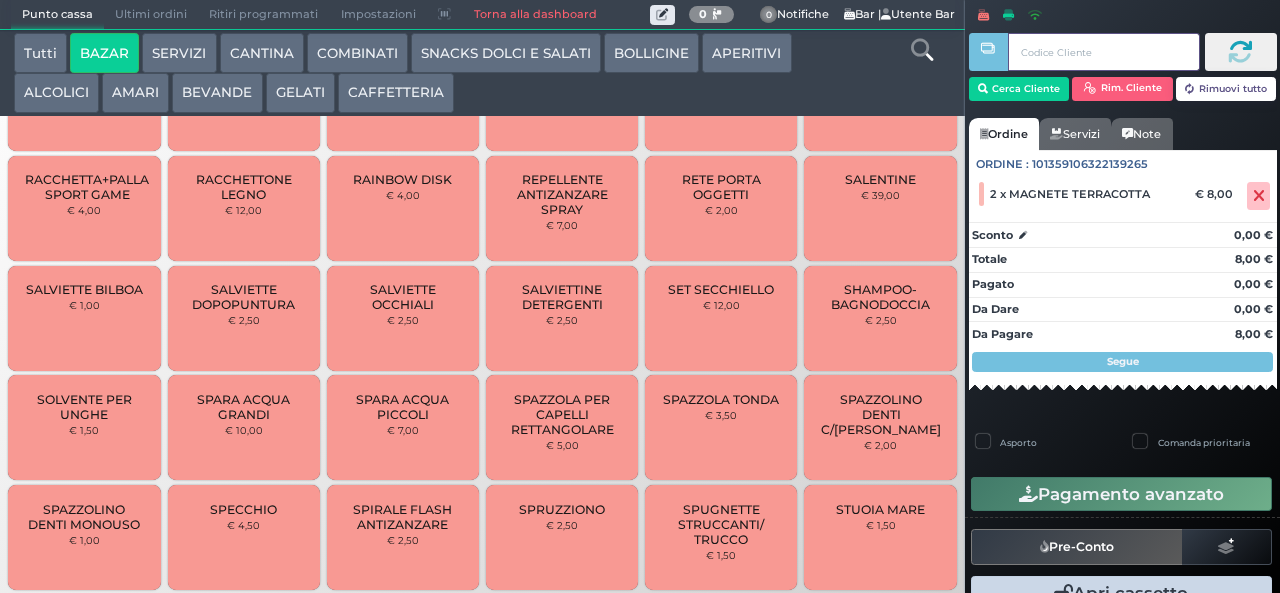 type 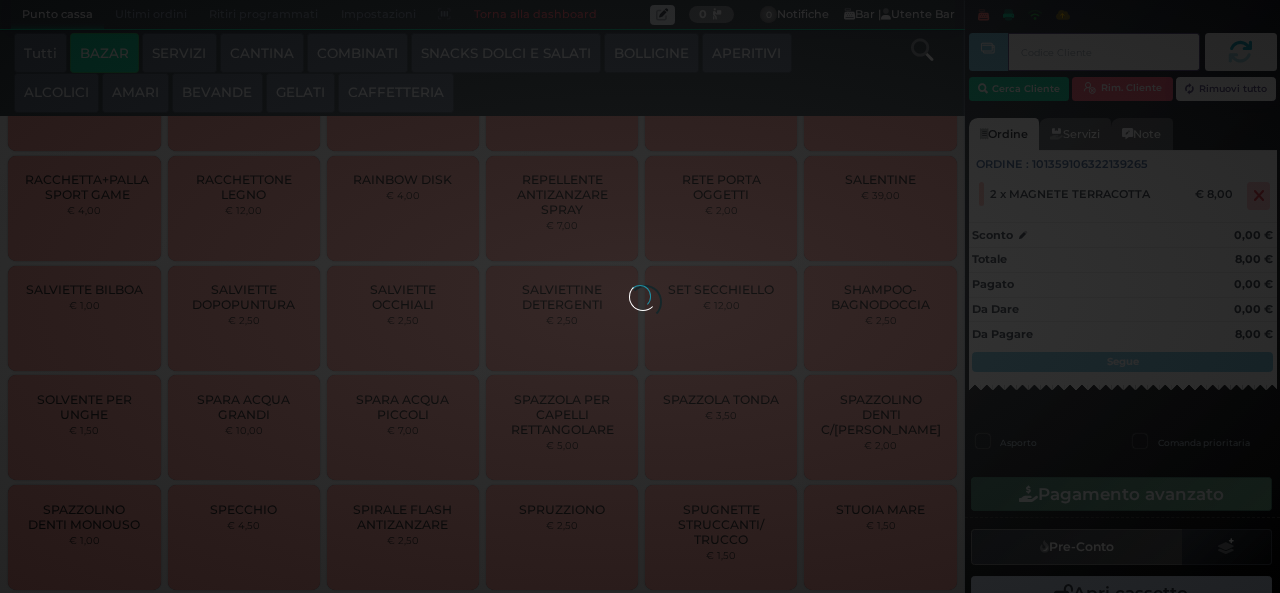 scroll, scrollTop: 1538, scrollLeft: 0, axis: vertical 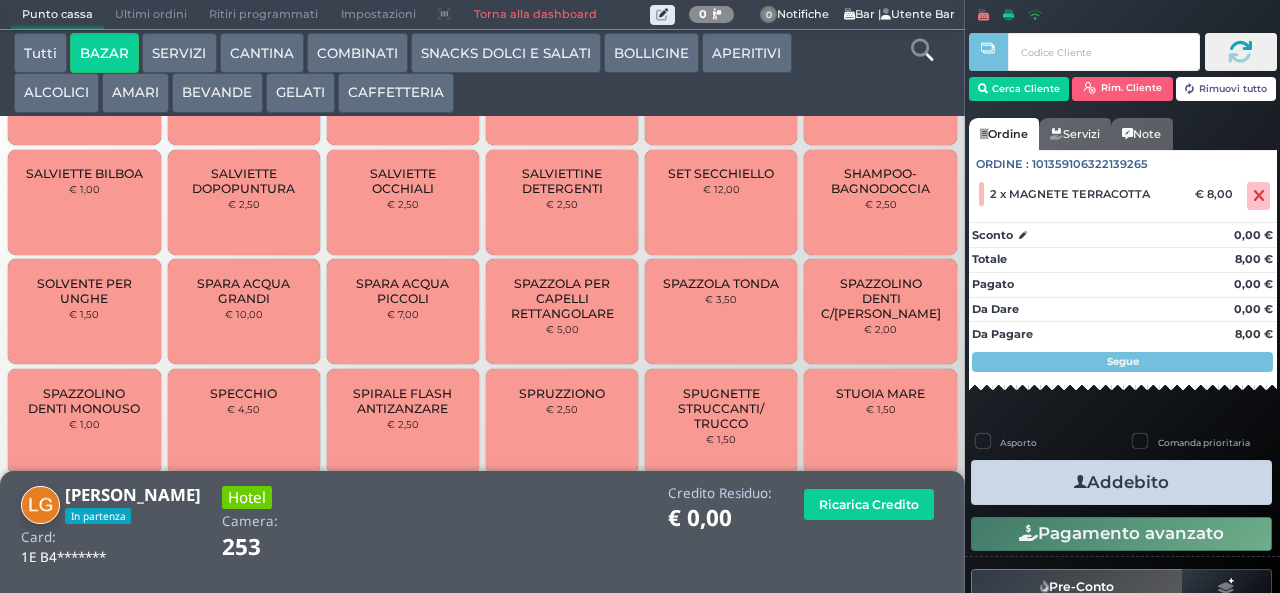 click on "Addebito" at bounding box center (1121, 482) 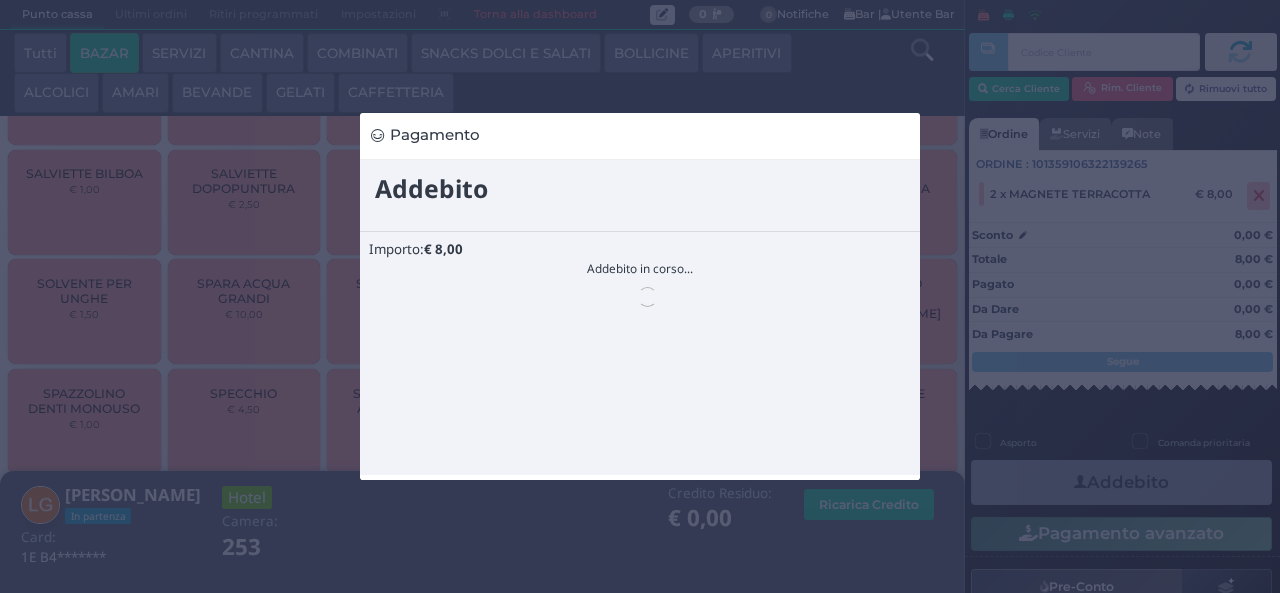 scroll, scrollTop: 0, scrollLeft: 0, axis: both 